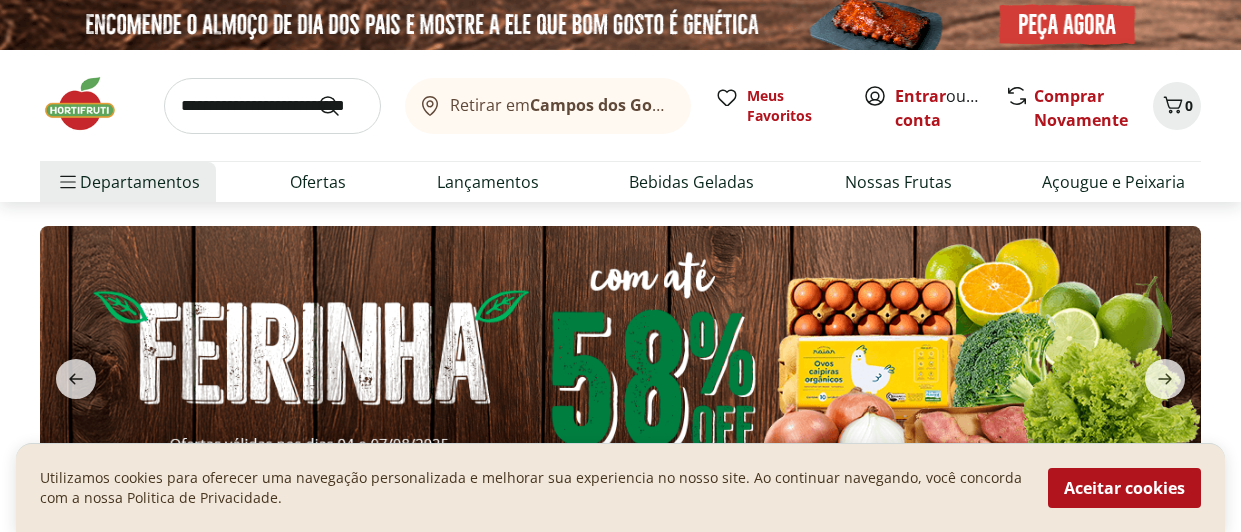 scroll, scrollTop: 0, scrollLeft: 0, axis: both 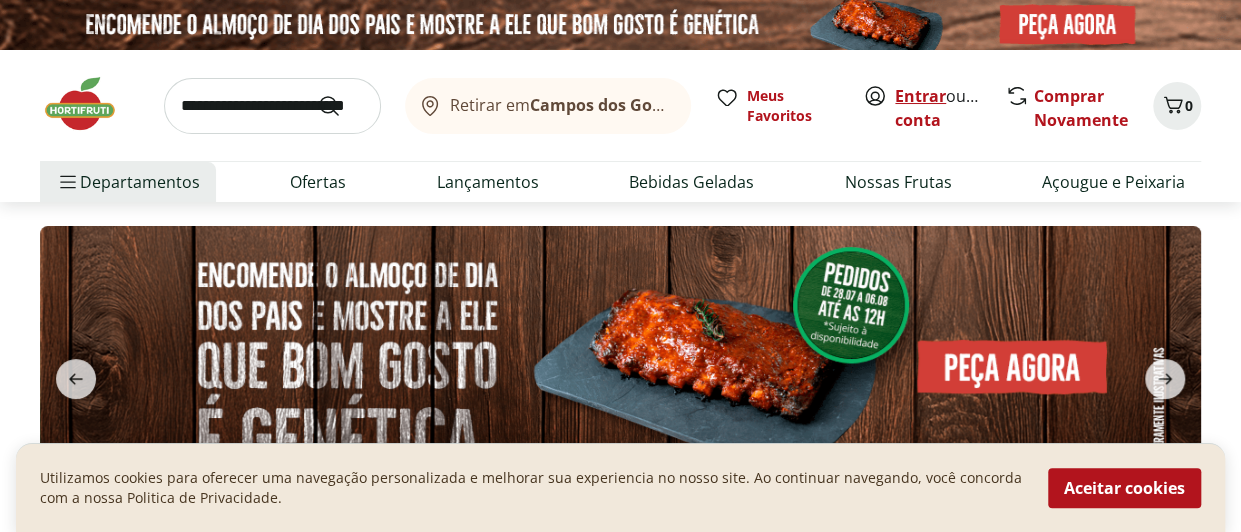 click on "Entrar" at bounding box center [920, 96] 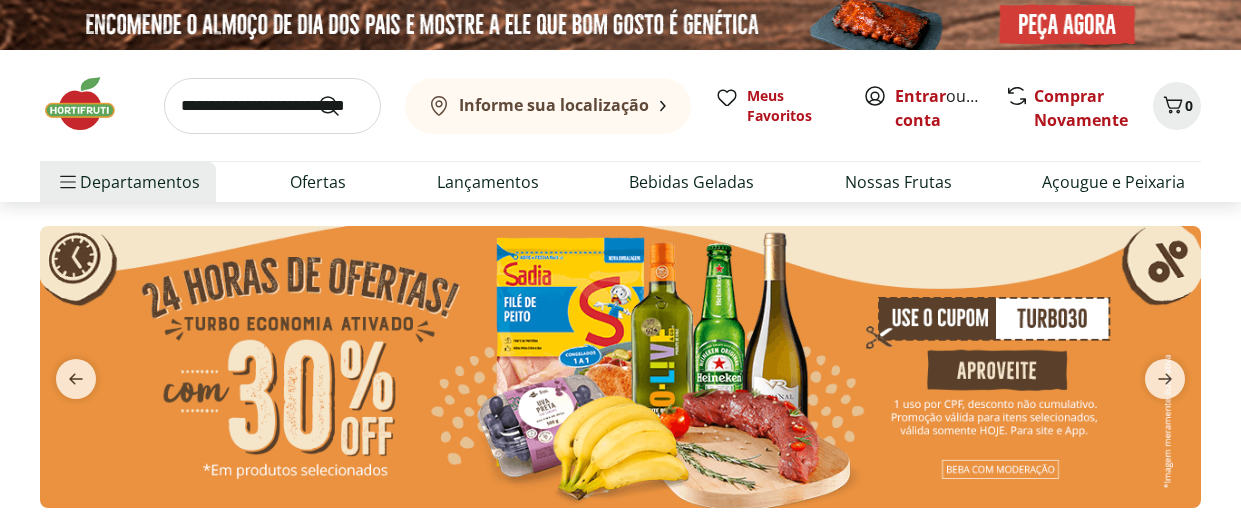 scroll, scrollTop: 0, scrollLeft: 0, axis: both 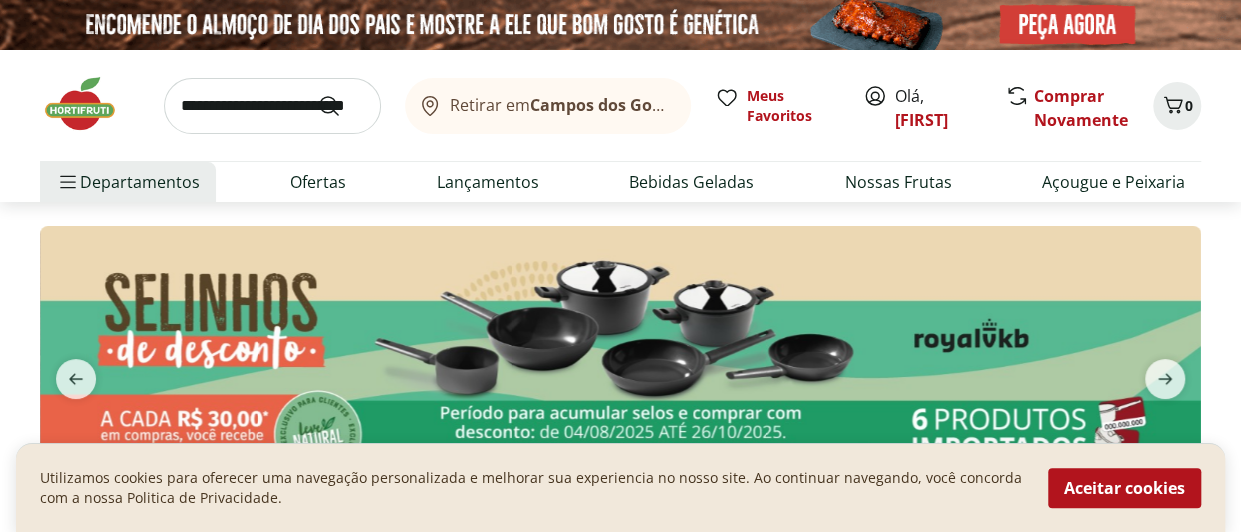 click at bounding box center (272, 106) 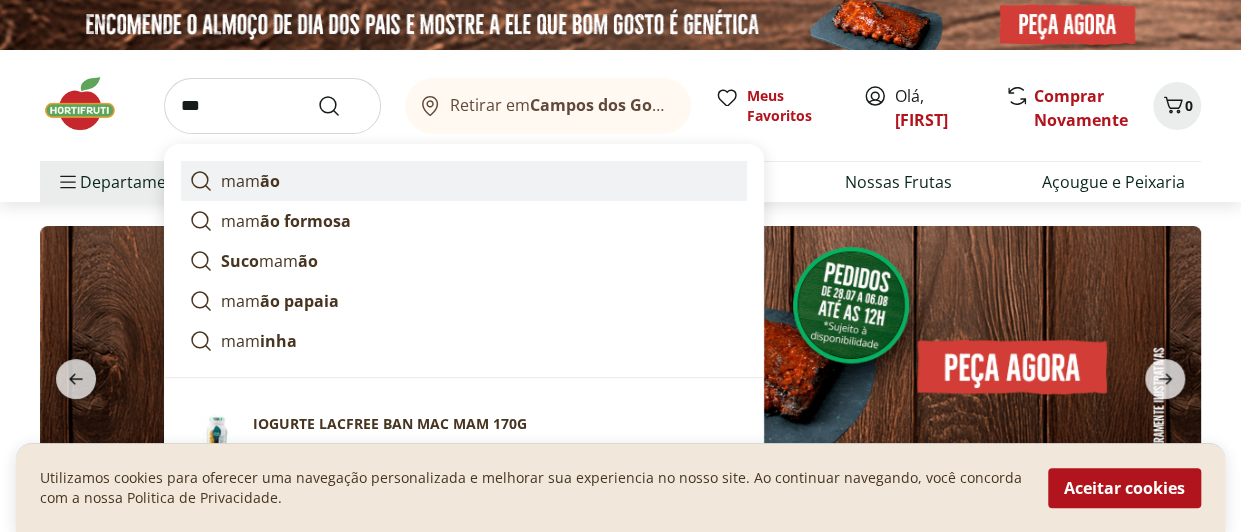 click on "mam ão" at bounding box center (250, 181) 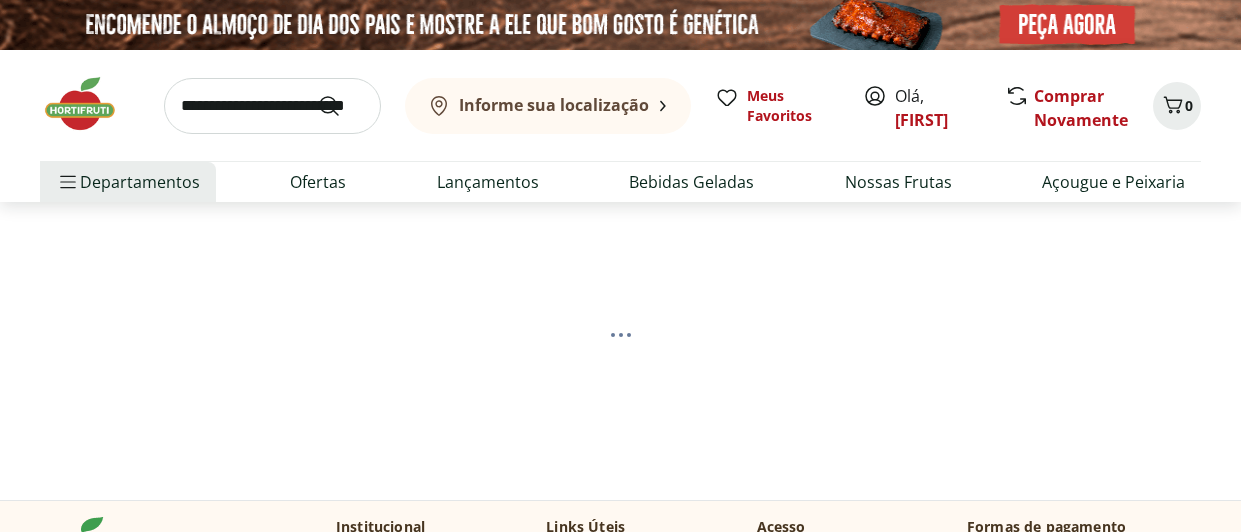 scroll, scrollTop: 0, scrollLeft: 0, axis: both 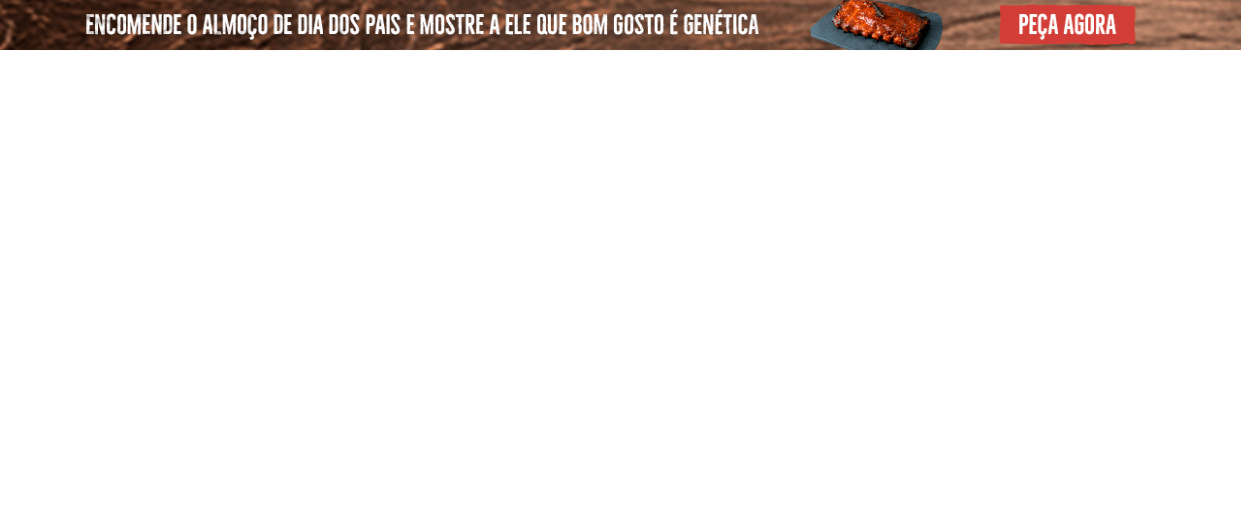 select on "**********" 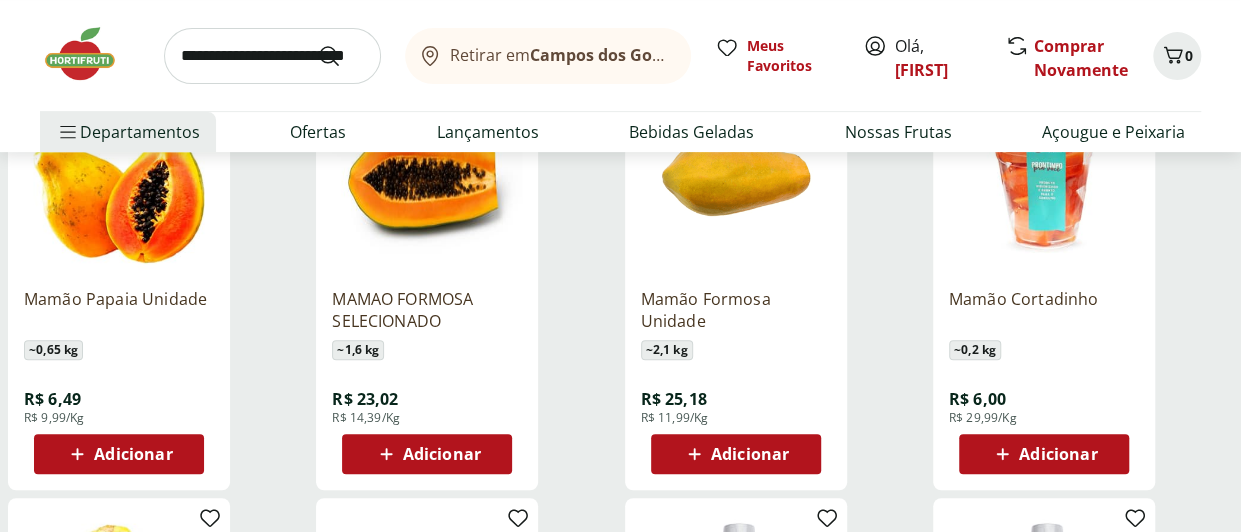 scroll, scrollTop: 338, scrollLeft: 0, axis: vertical 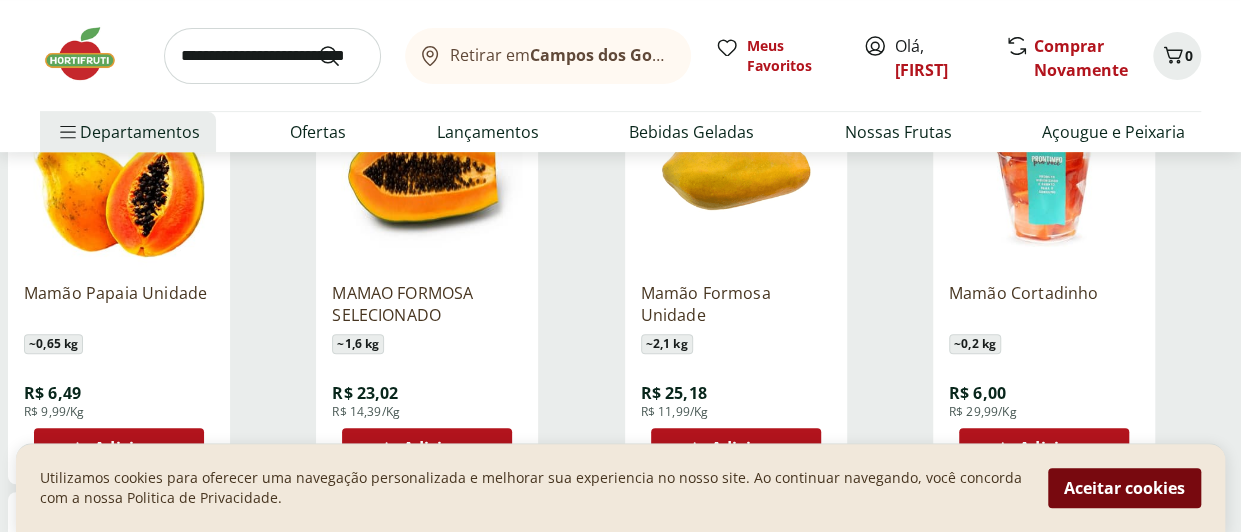 click on "Aceitar cookies" at bounding box center (1124, 488) 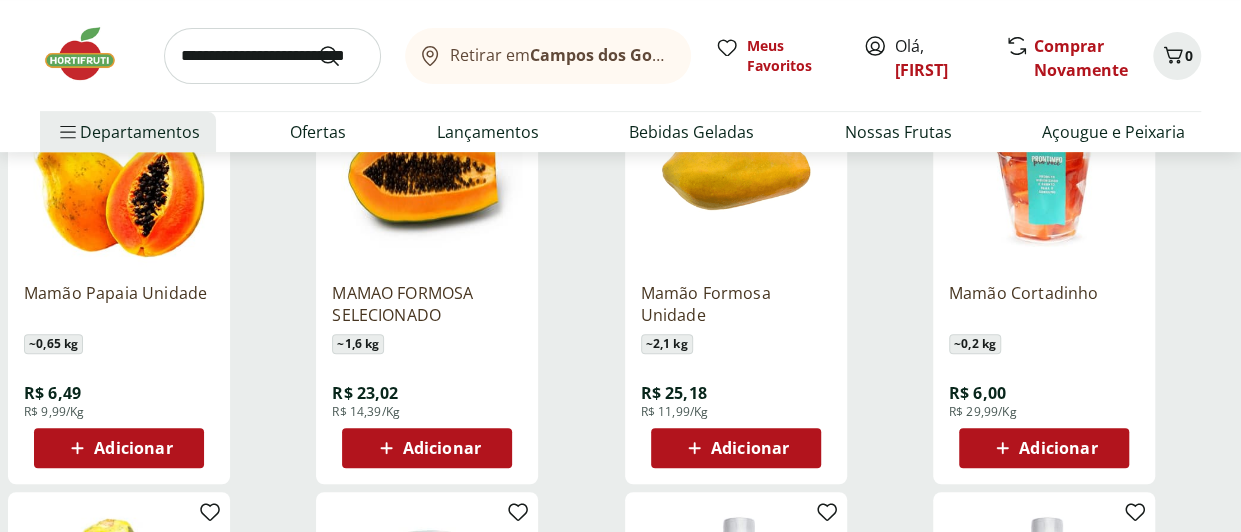 click 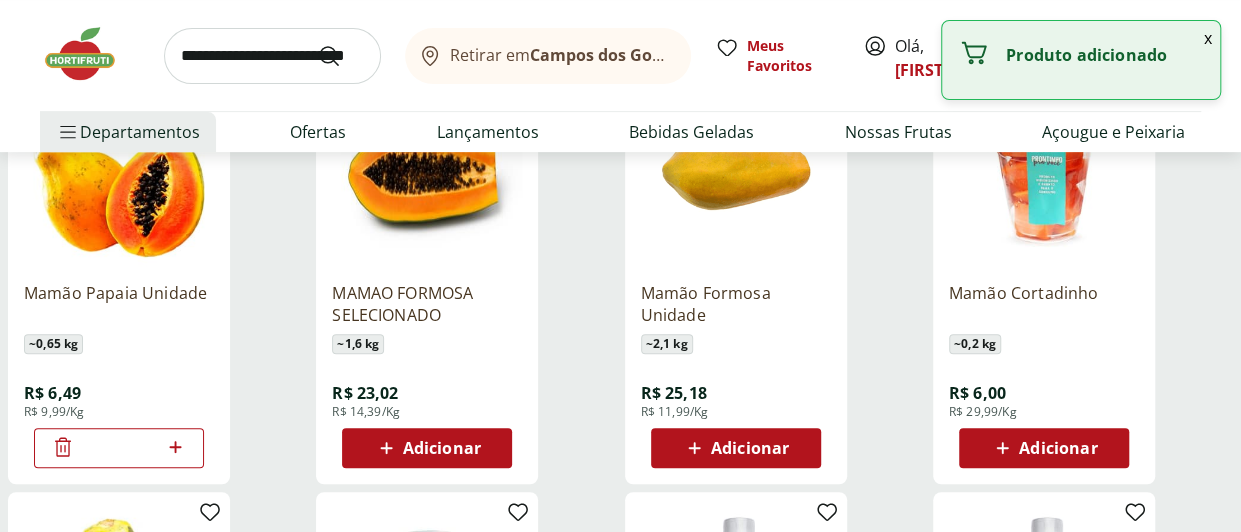 click 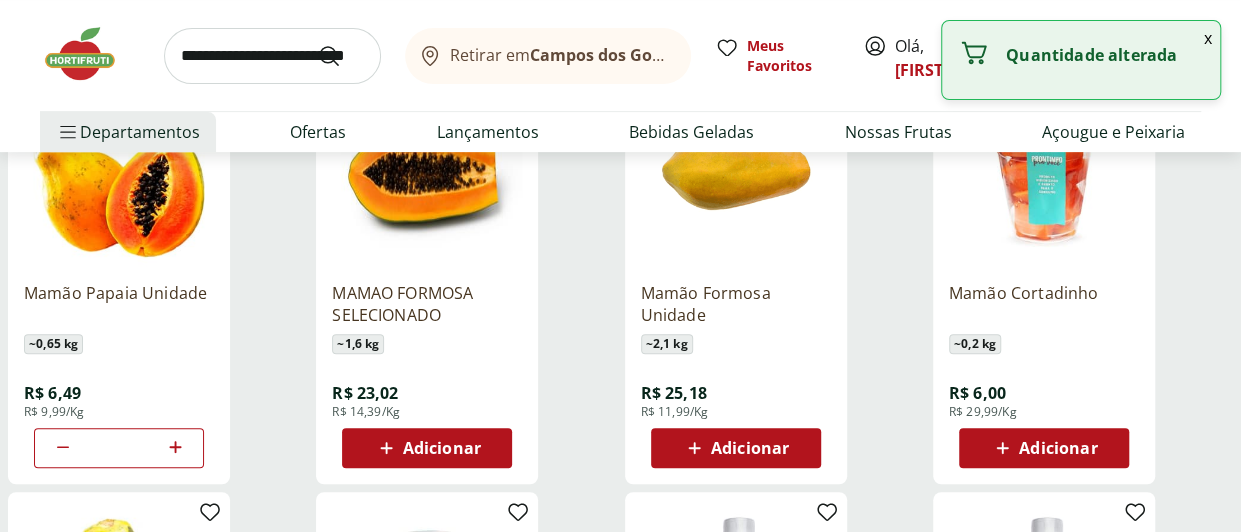 click 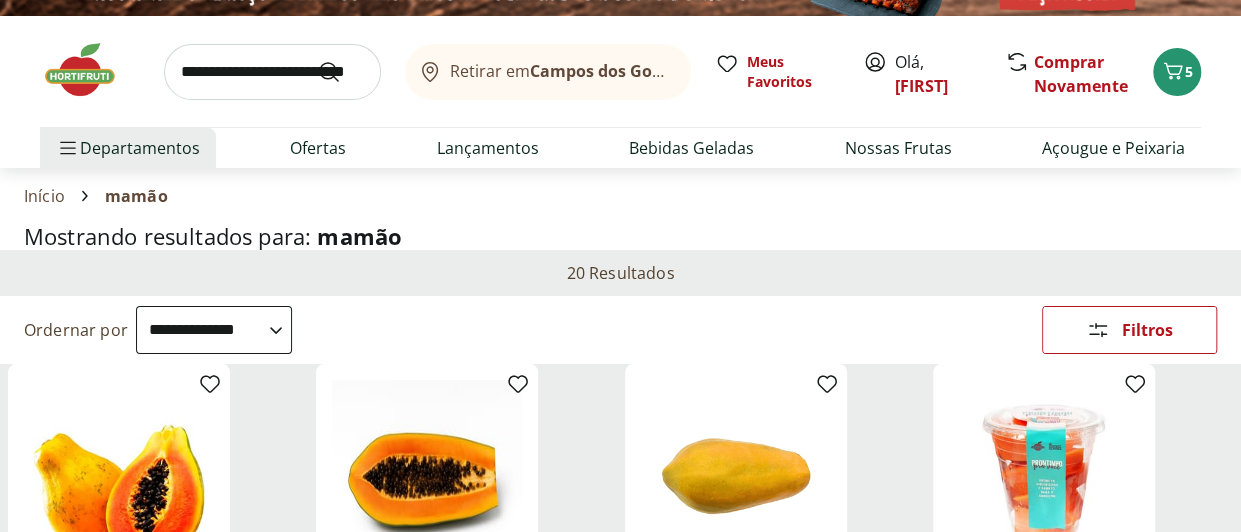 scroll, scrollTop: 0, scrollLeft: 0, axis: both 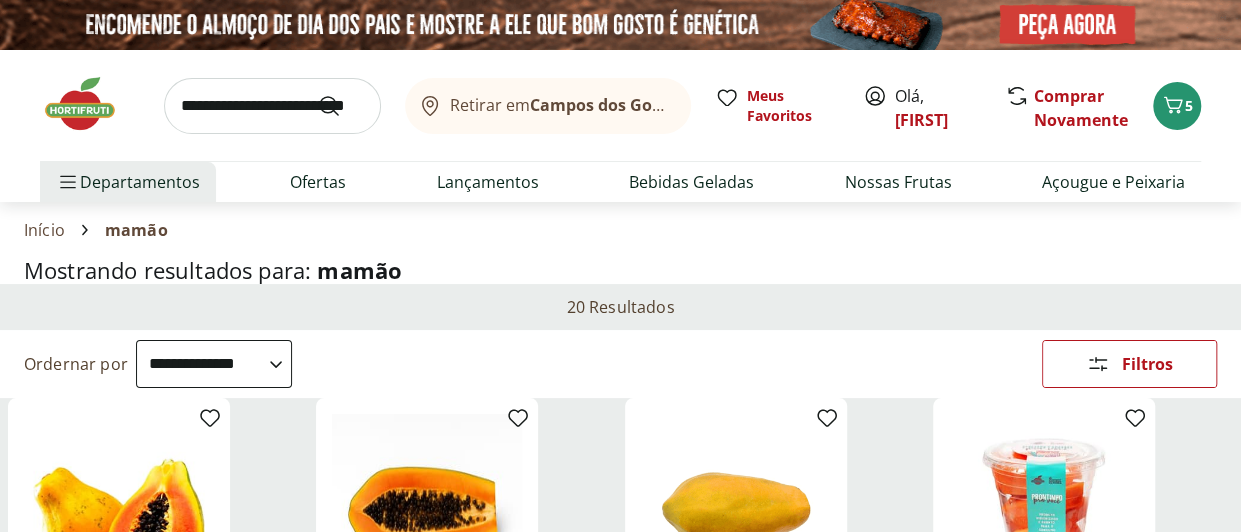 click at bounding box center [272, 106] 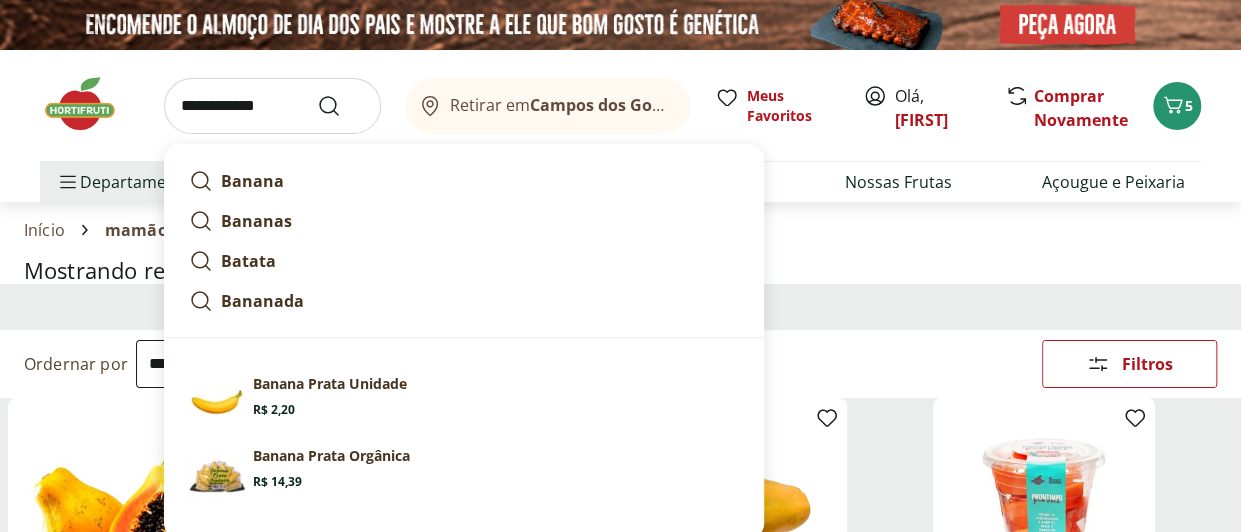 type on "**********" 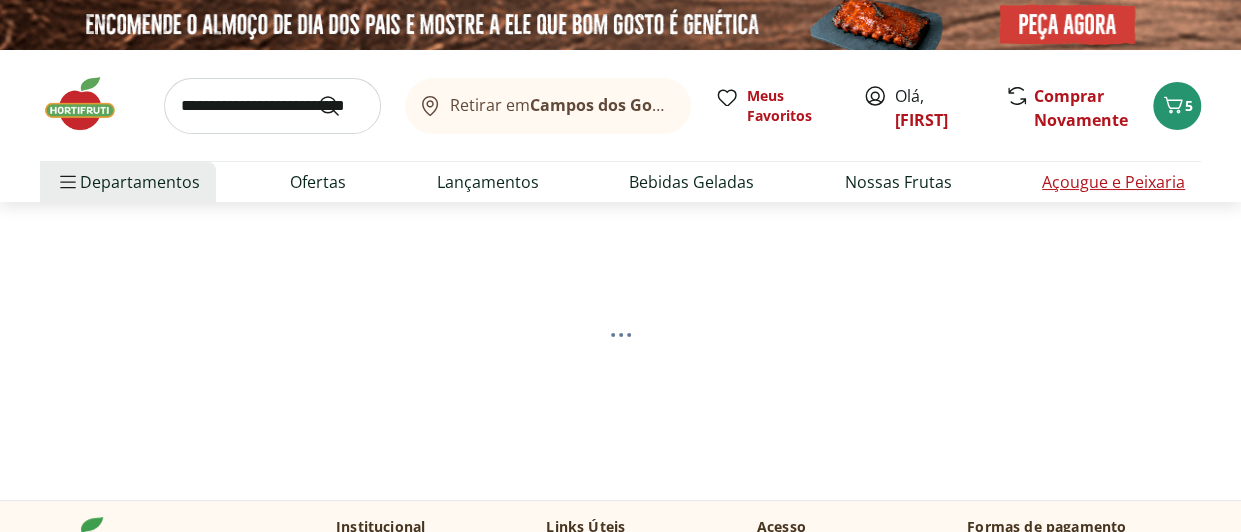 select on "**********" 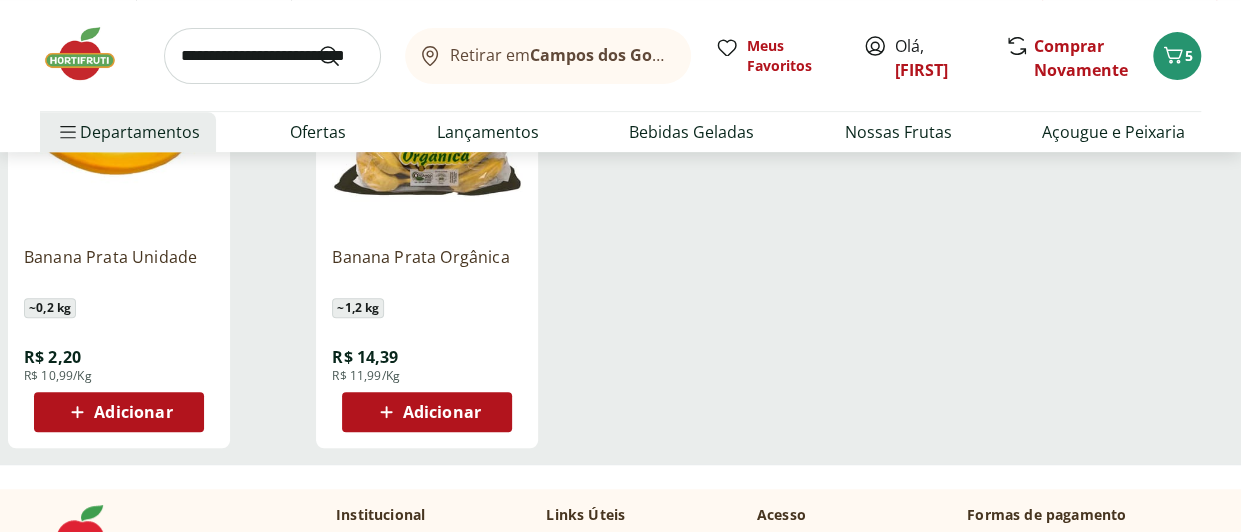 scroll, scrollTop: 398, scrollLeft: 0, axis: vertical 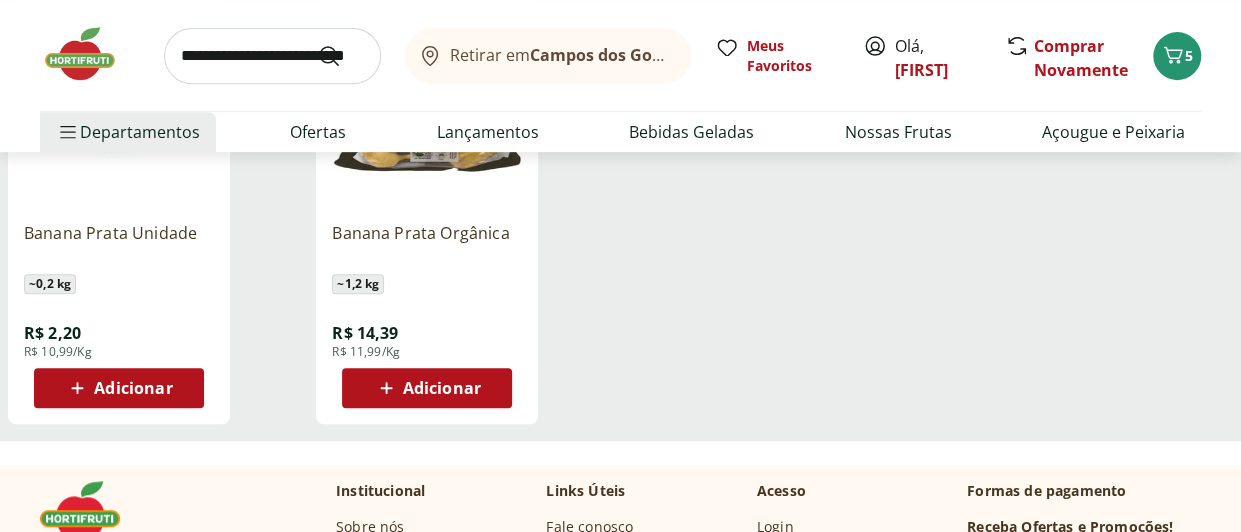 click 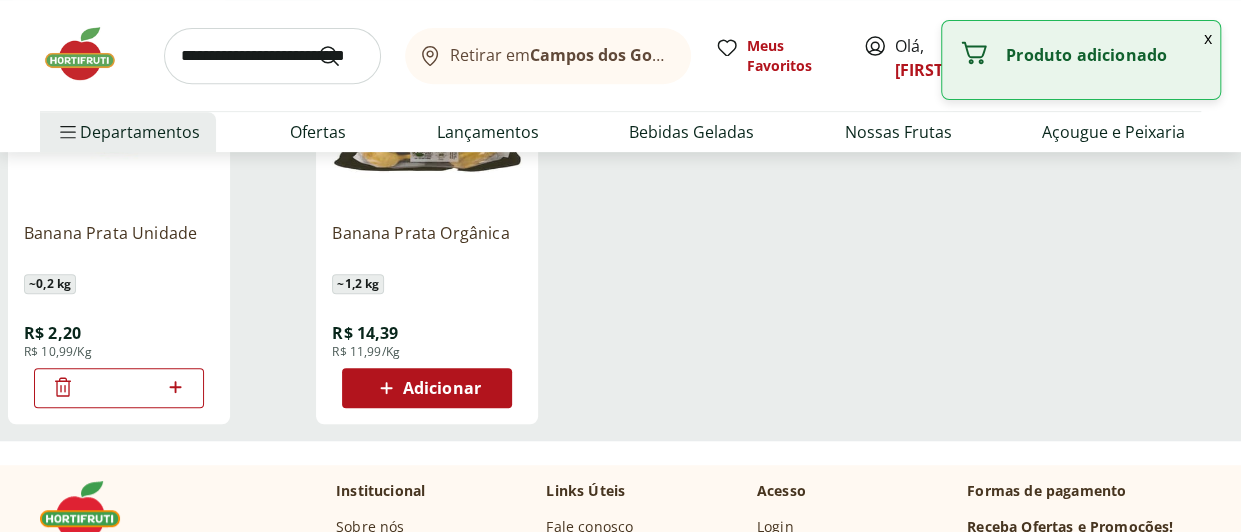 click 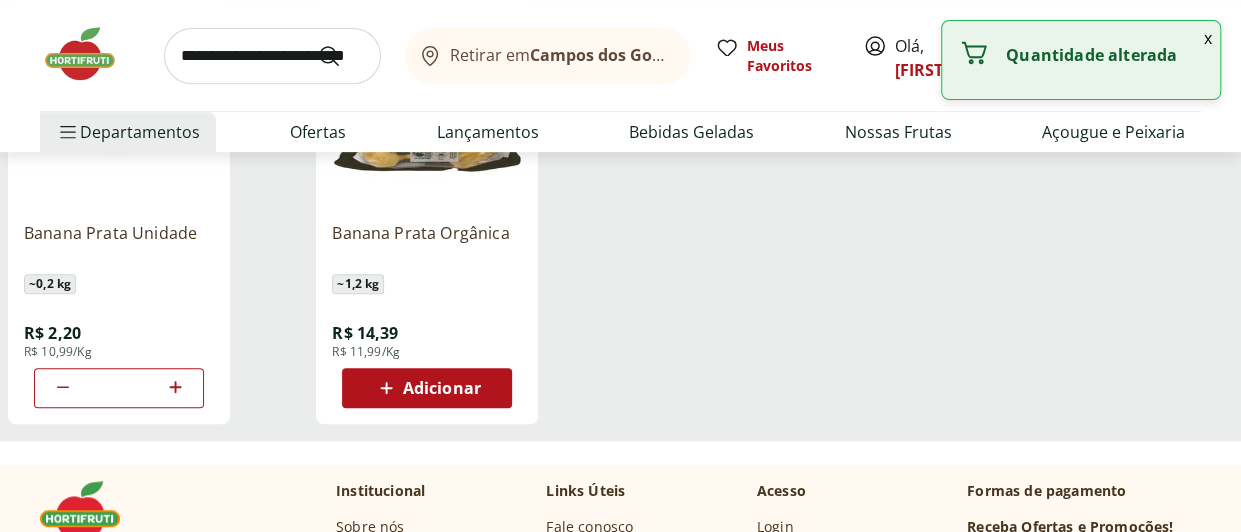 click 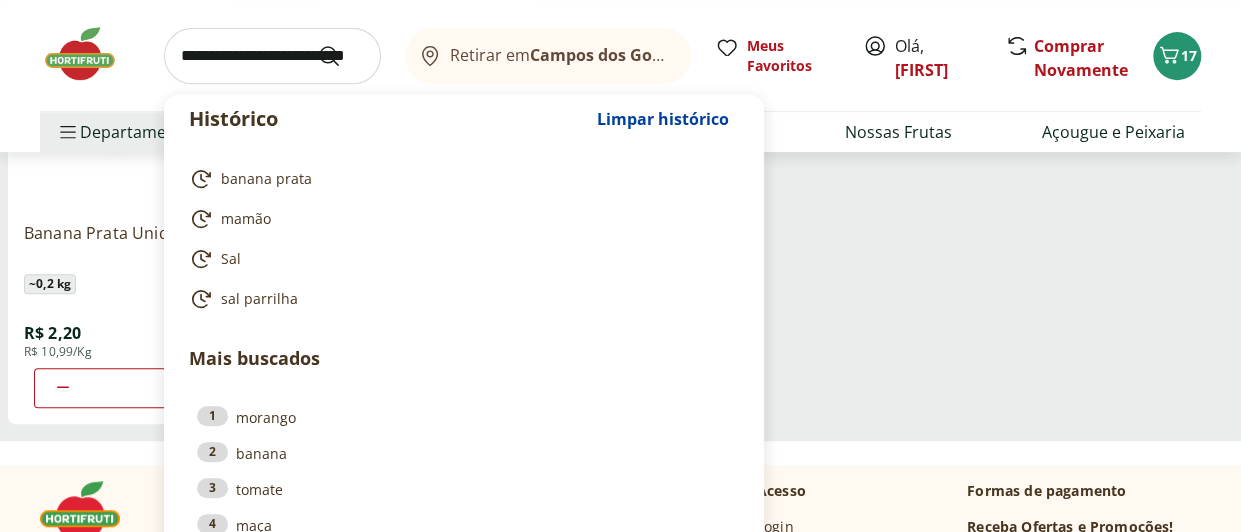 click at bounding box center [272, 56] 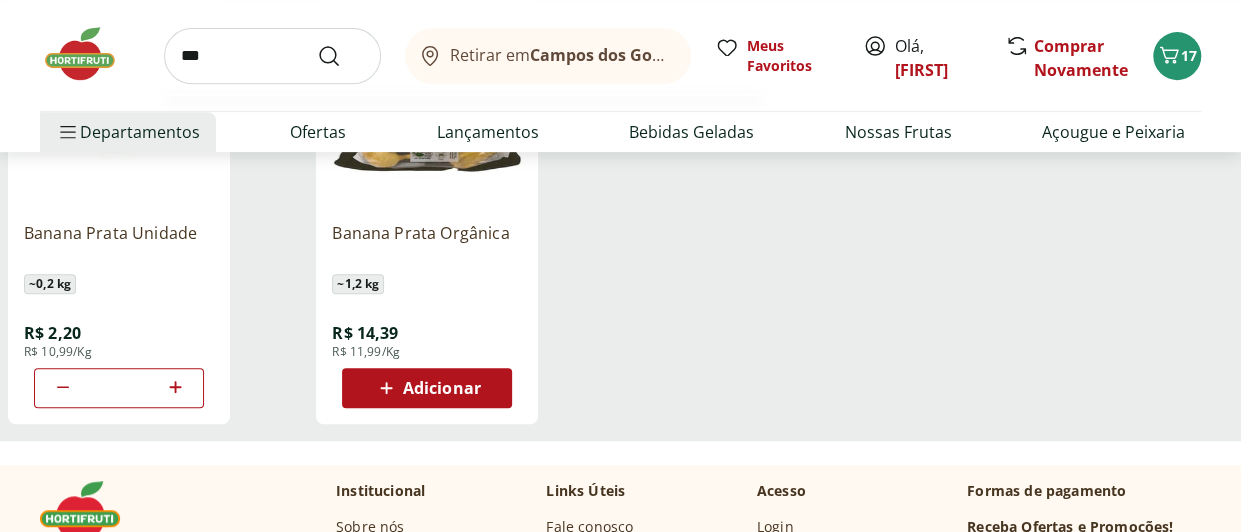type on "***" 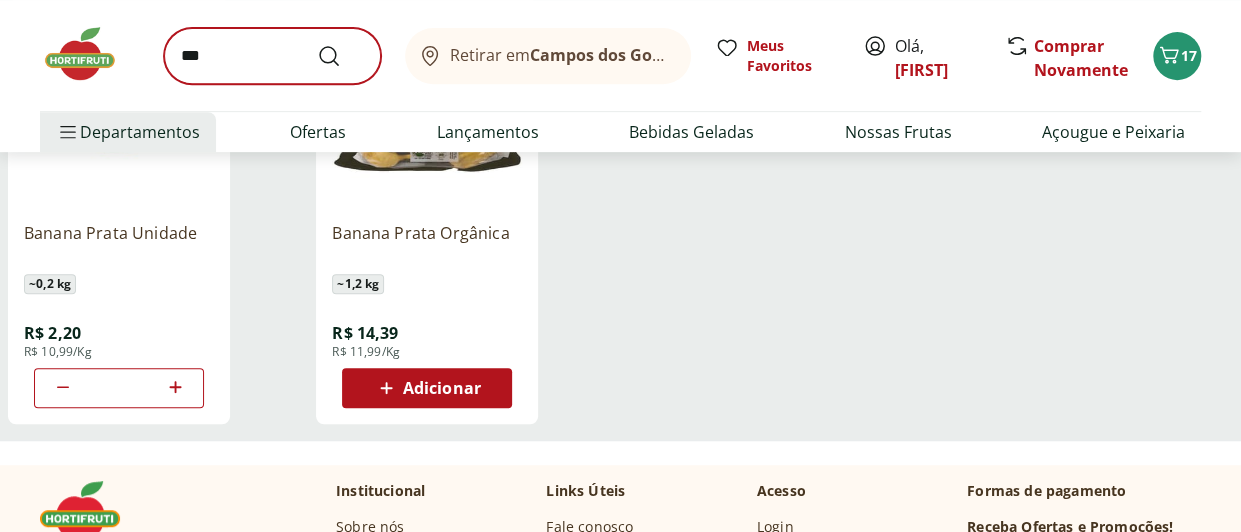 scroll, scrollTop: 0, scrollLeft: 0, axis: both 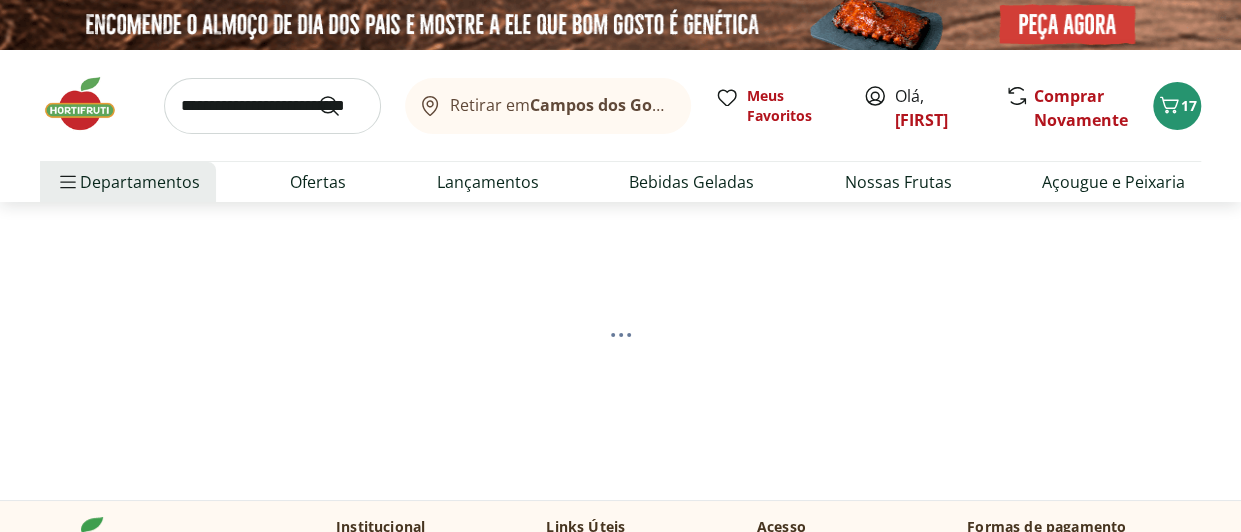 select on "**********" 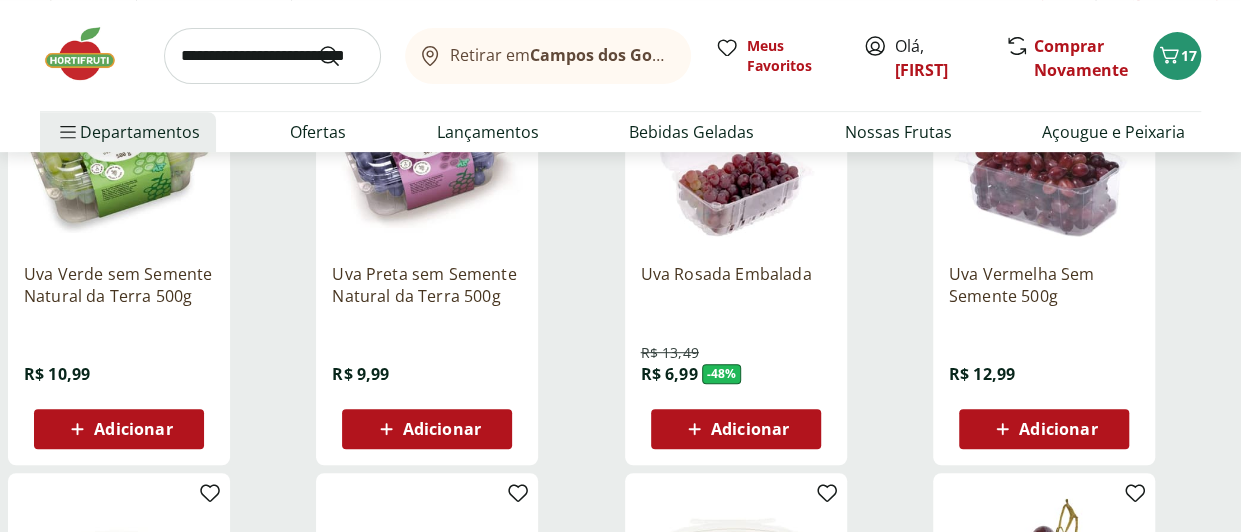 scroll, scrollTop: 350, scrollLeft: 0, axis: vertical 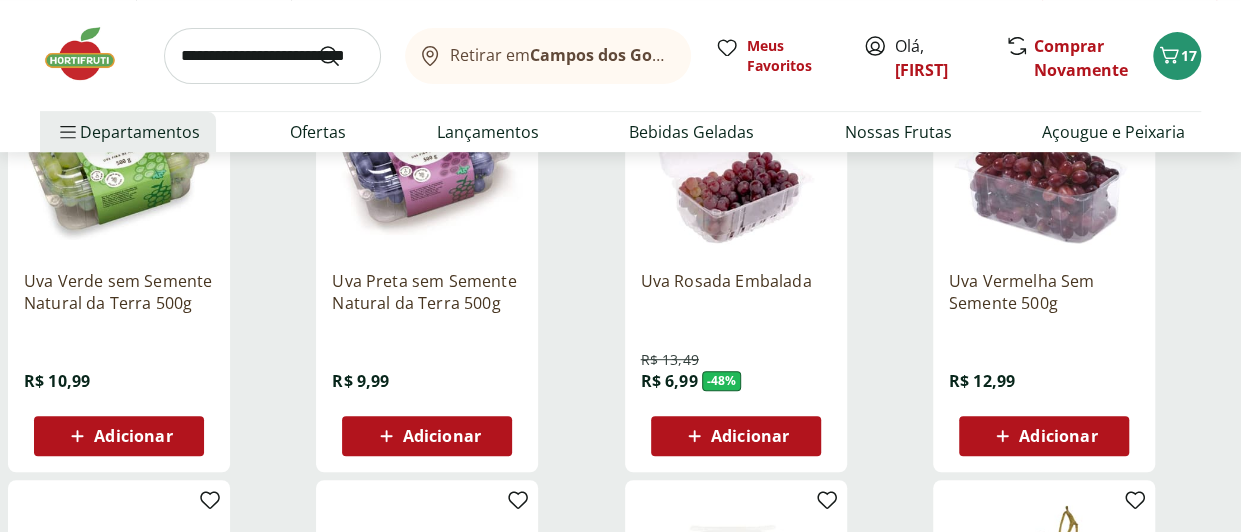 click on "Adicionar" at bounding box center [133, 436] 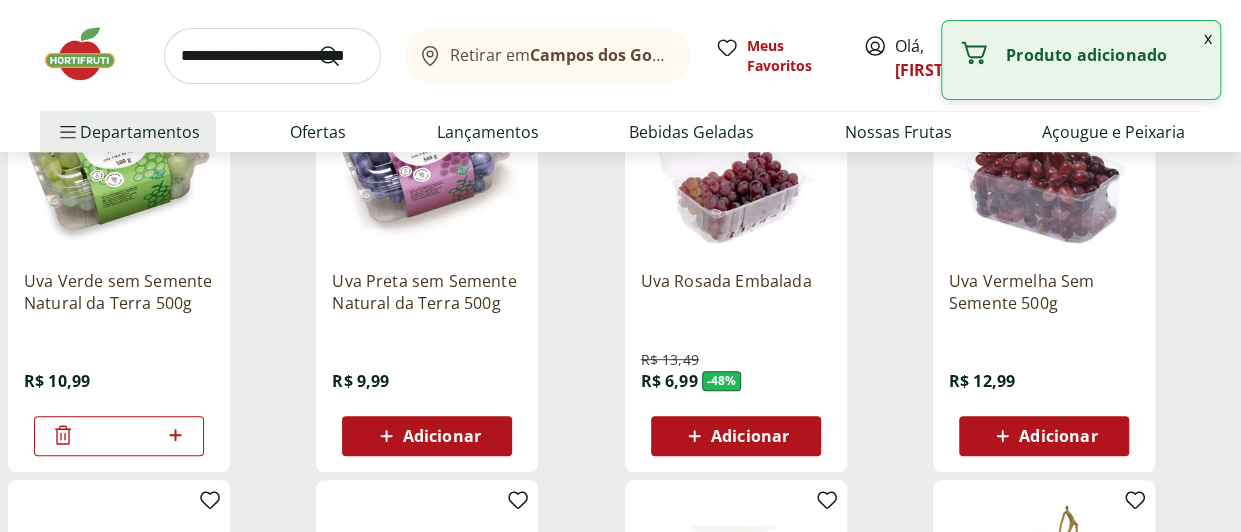 click at bounding box center (272, 56) 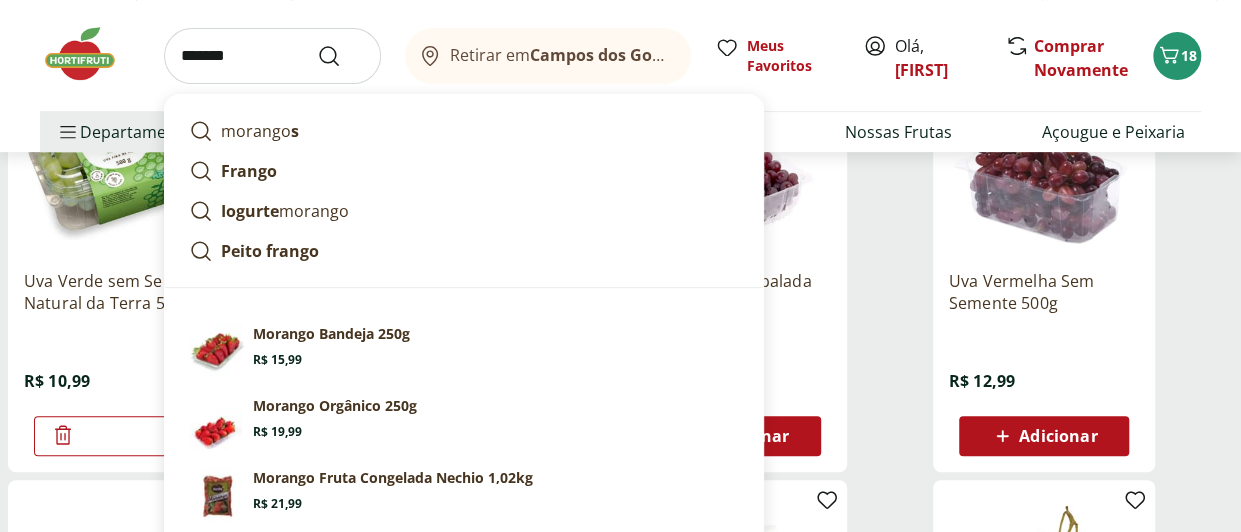 type on "*******" 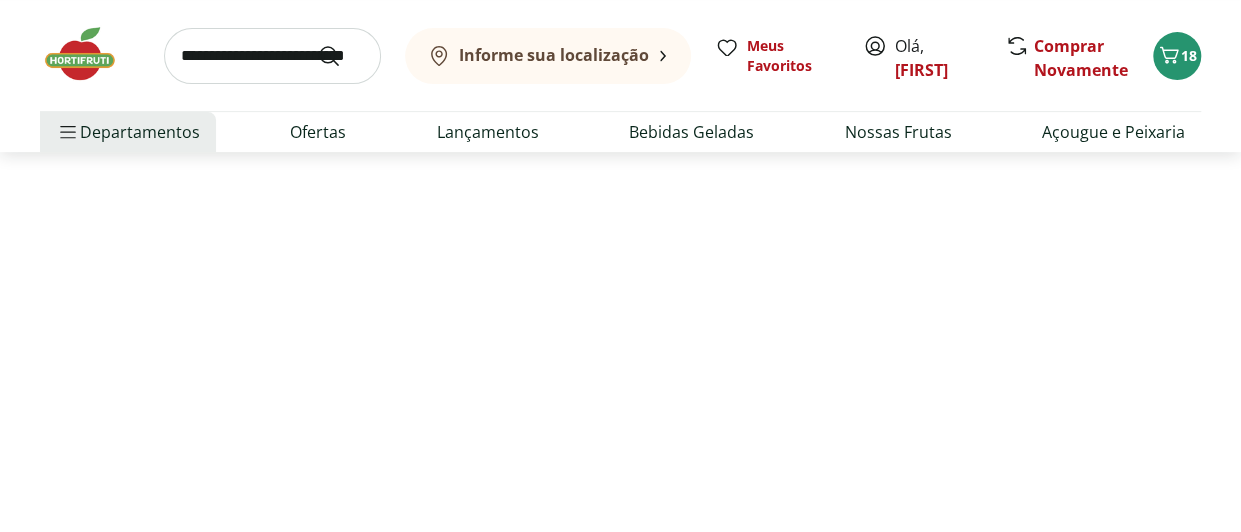scroll, scrollTop: 0, scrollLeft: 0, axis: both 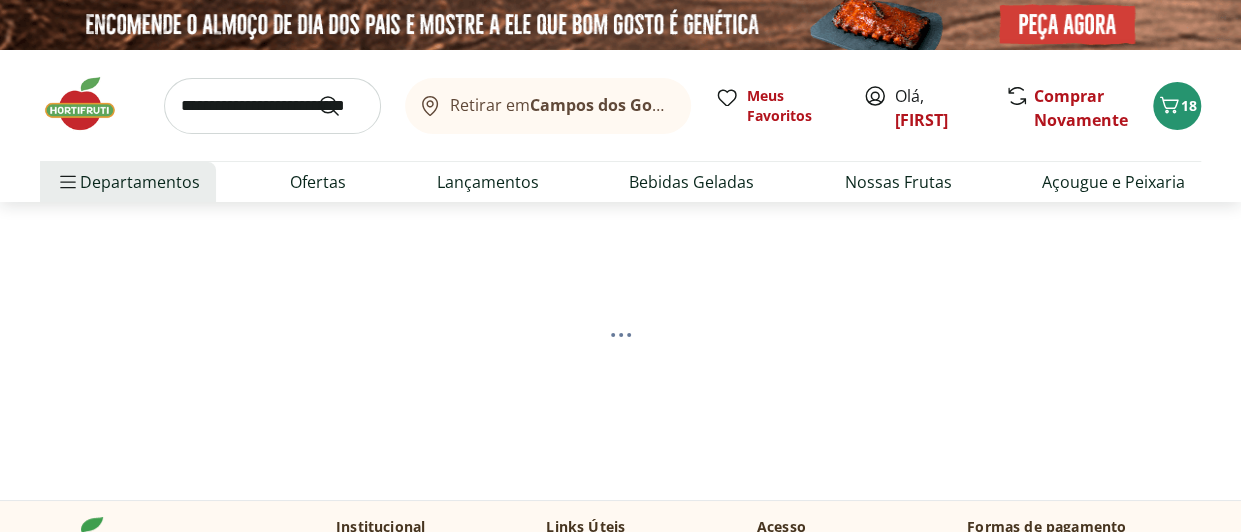select on "**********" 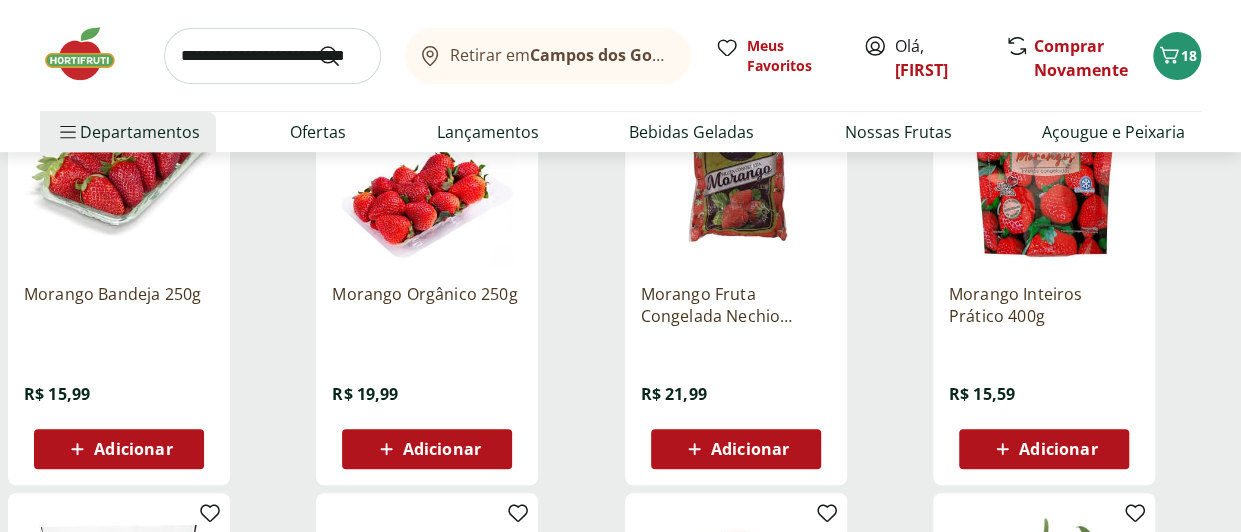 scroll, scrollTop: 344, scrollLeft: 0, axis: vertical 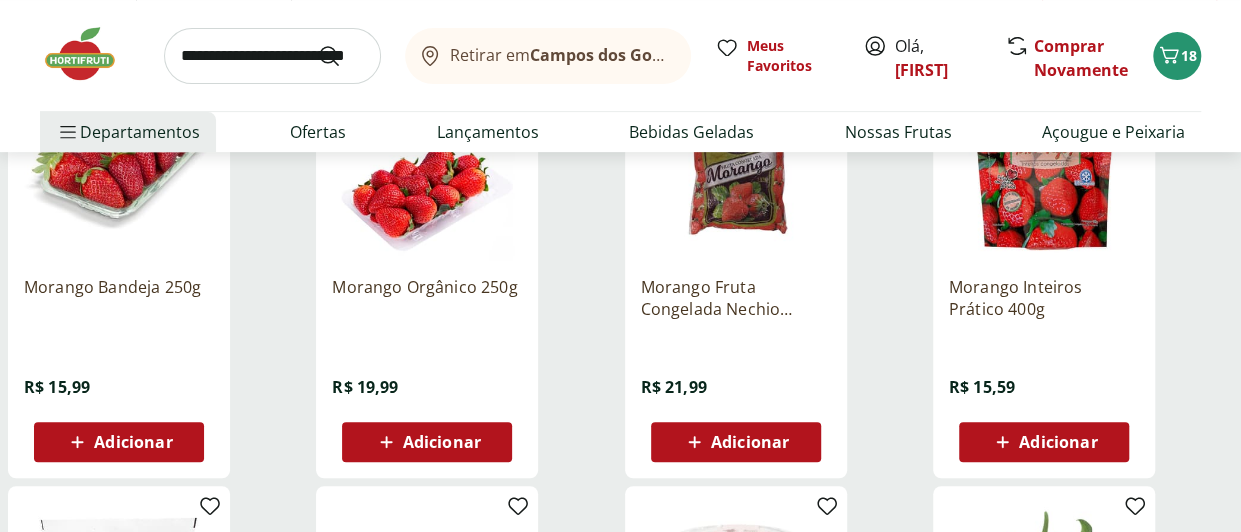 click 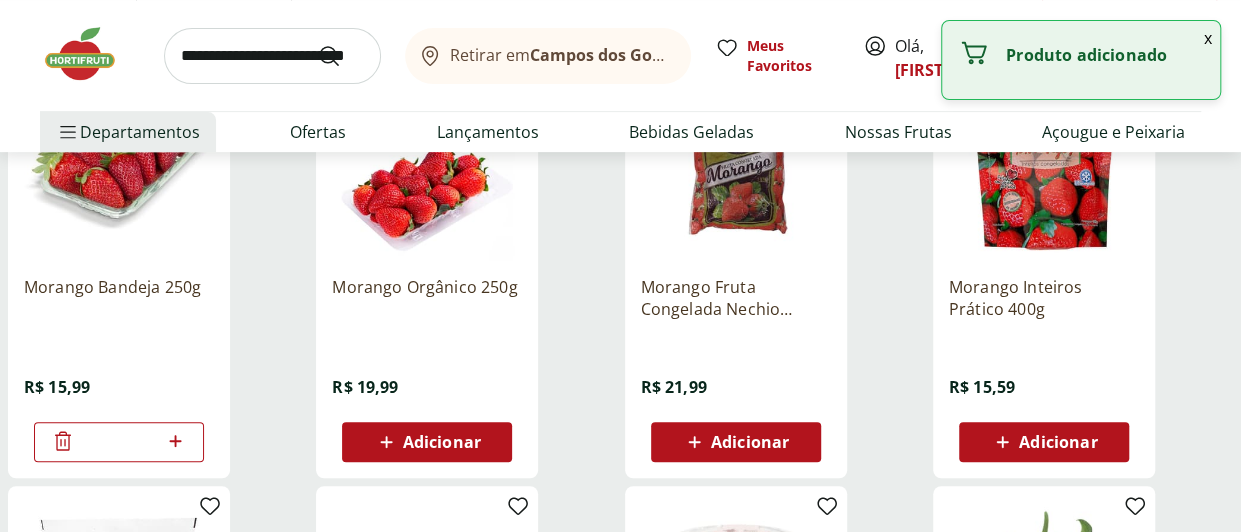 click 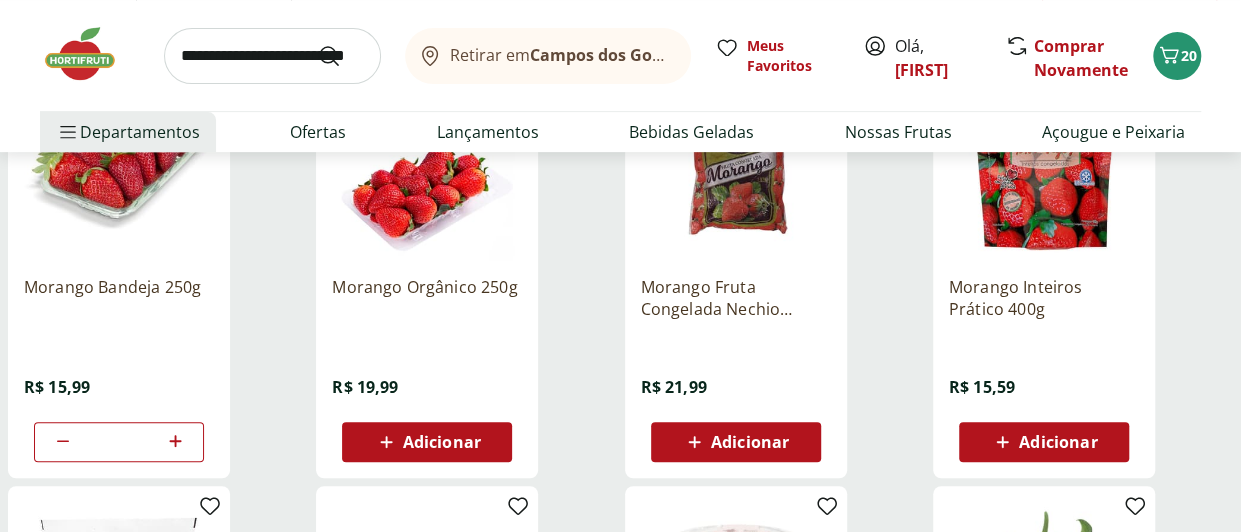 click at bounding box center (272, 56) 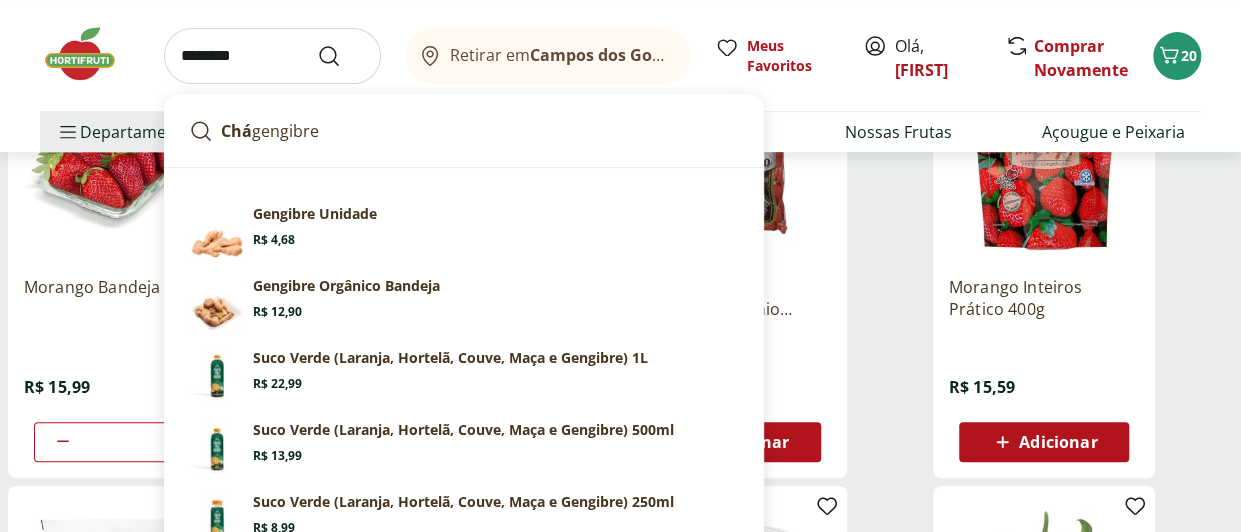 type on "********" 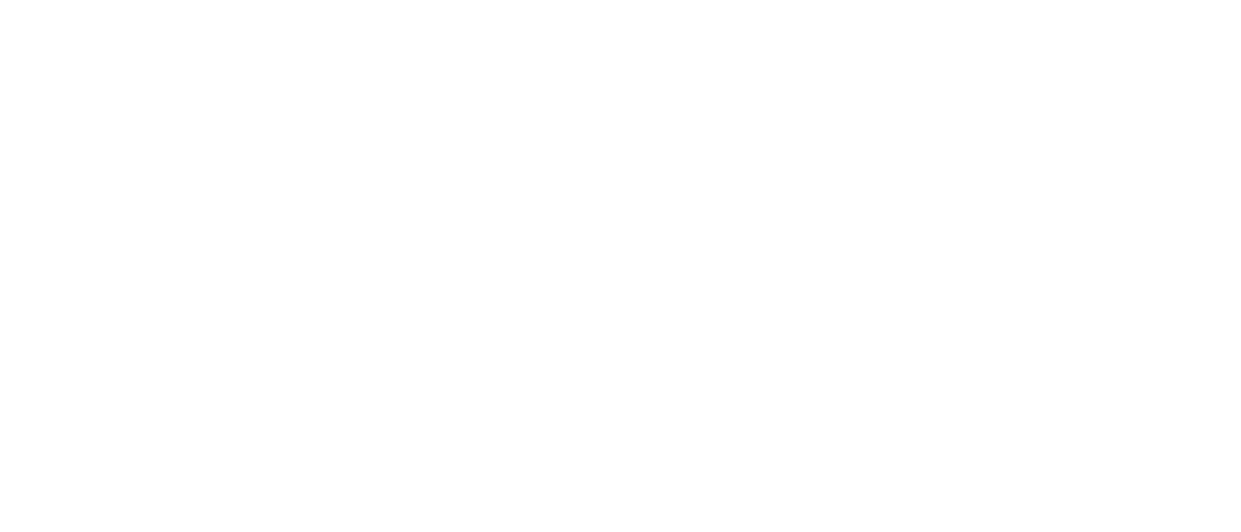 scroll, scrollTop: 0, scrollLeft: 0, axis: both 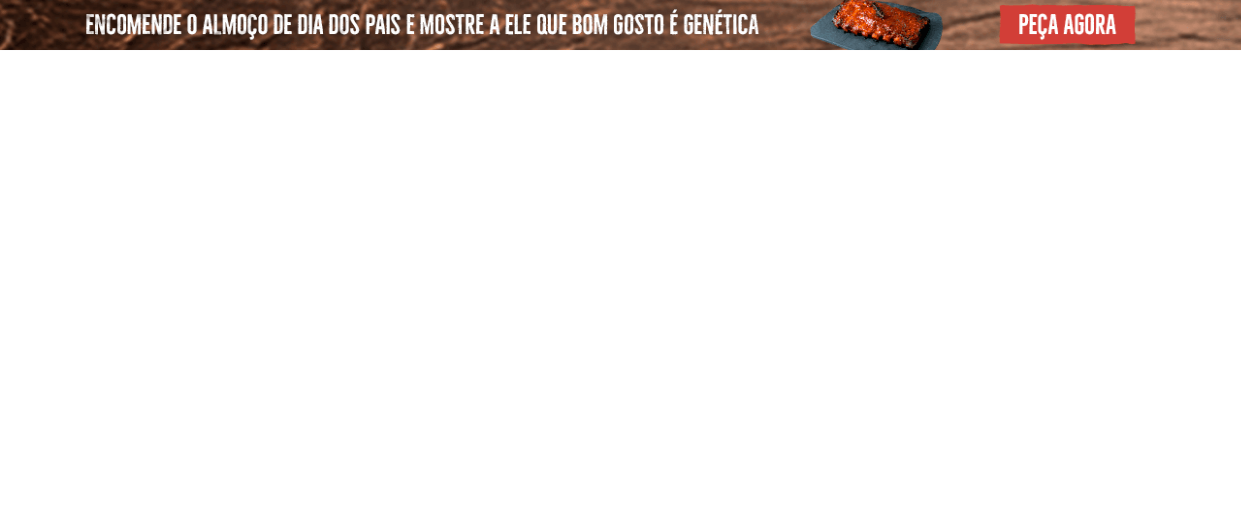 select on "**********" 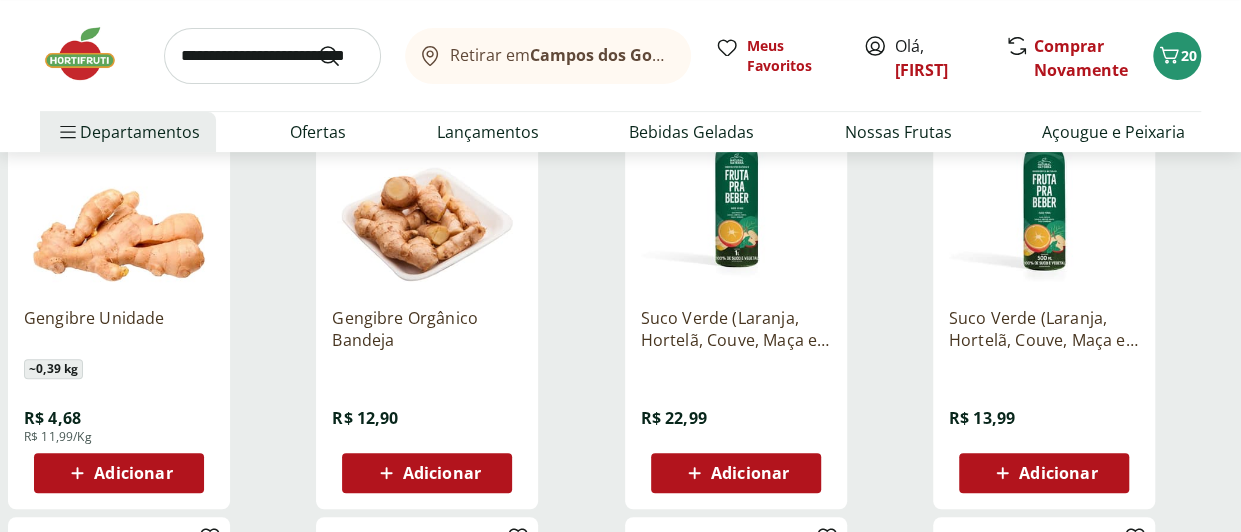 scroll, scrollTop: 320, scrollLeft: 0, axis: vertical 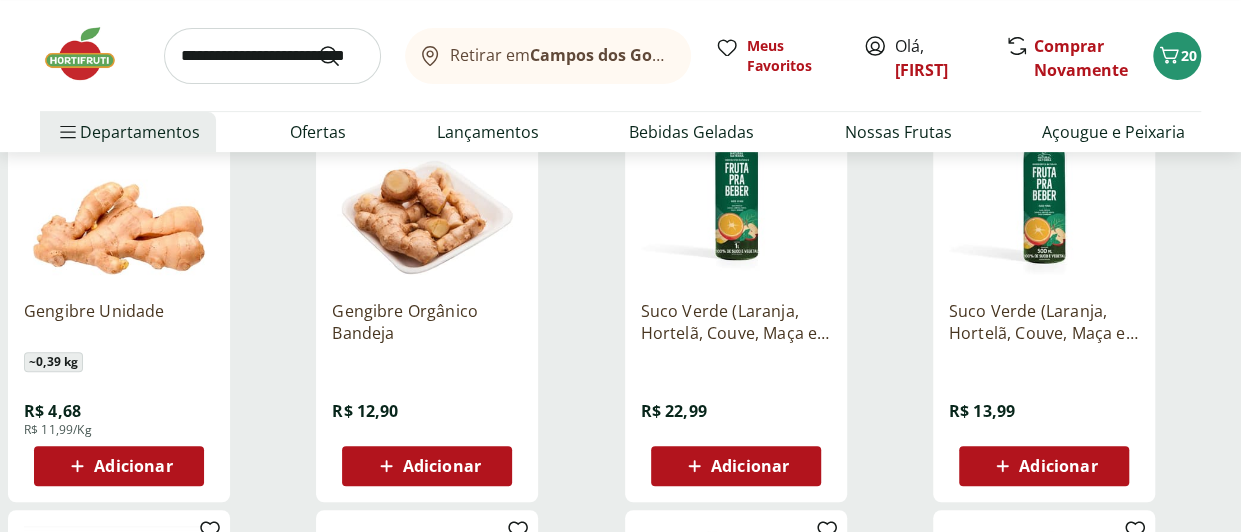 click on "Adicionar" at bounding box center (133, 466) 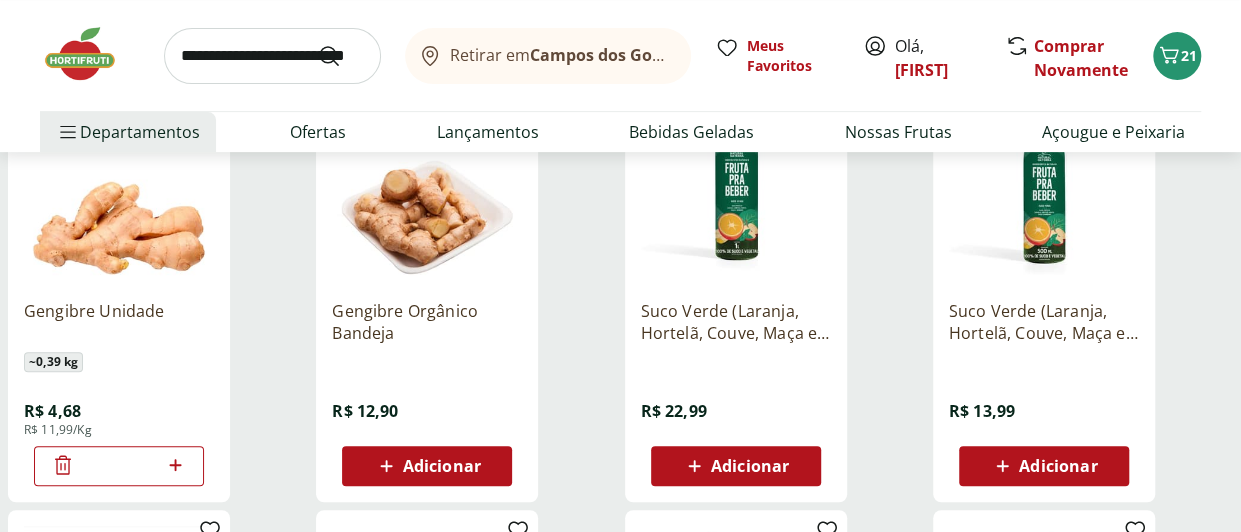 click at bounding box center (272, 56) 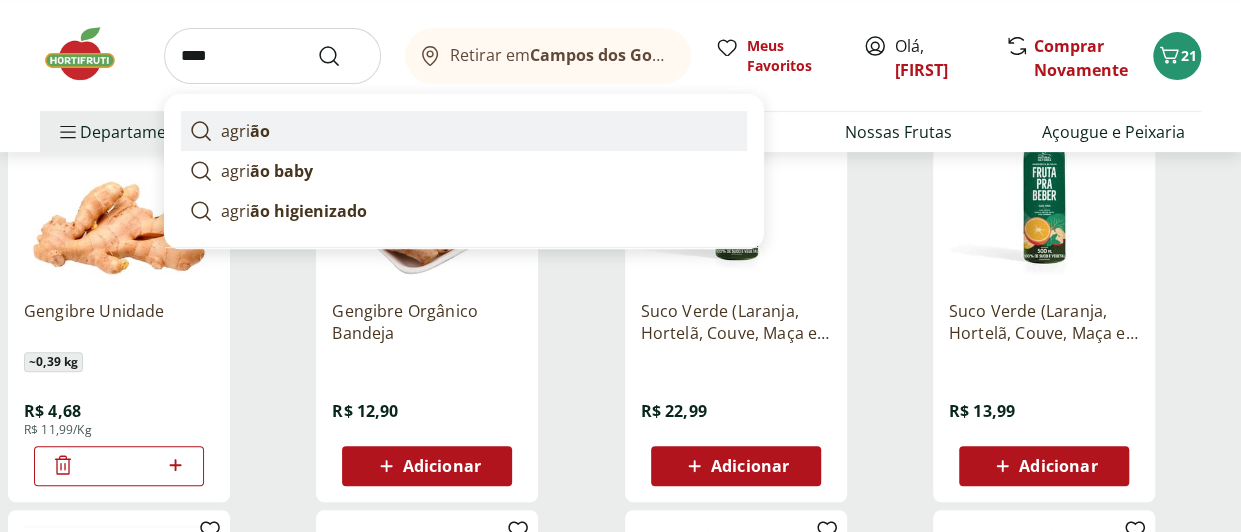 click on "agri ão" at bounding box center [245, 131] 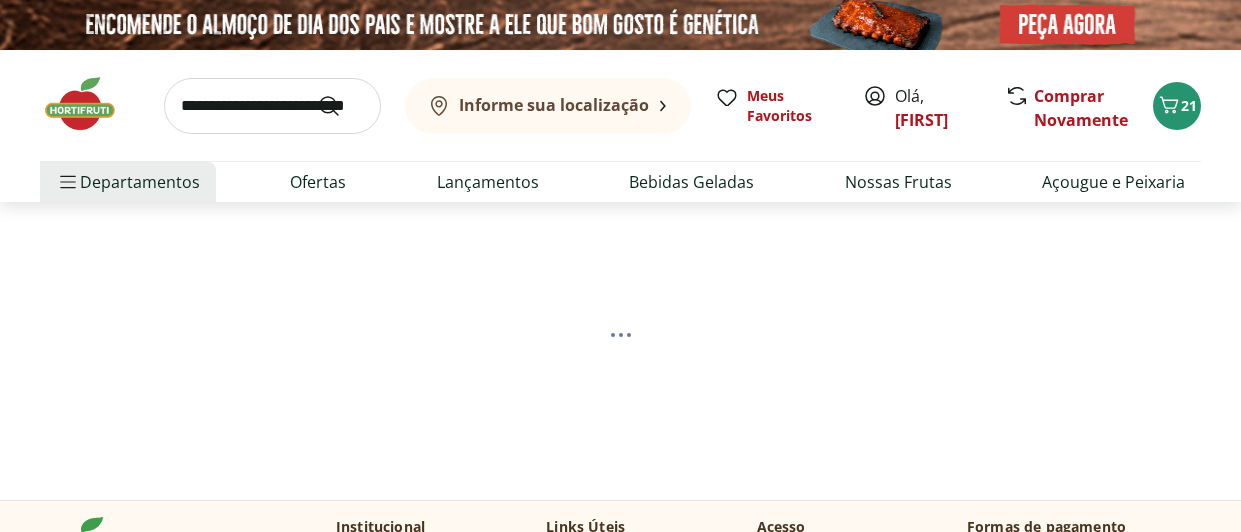 scroll, scrollTop: 0, scrollLeft: 0, axis: both 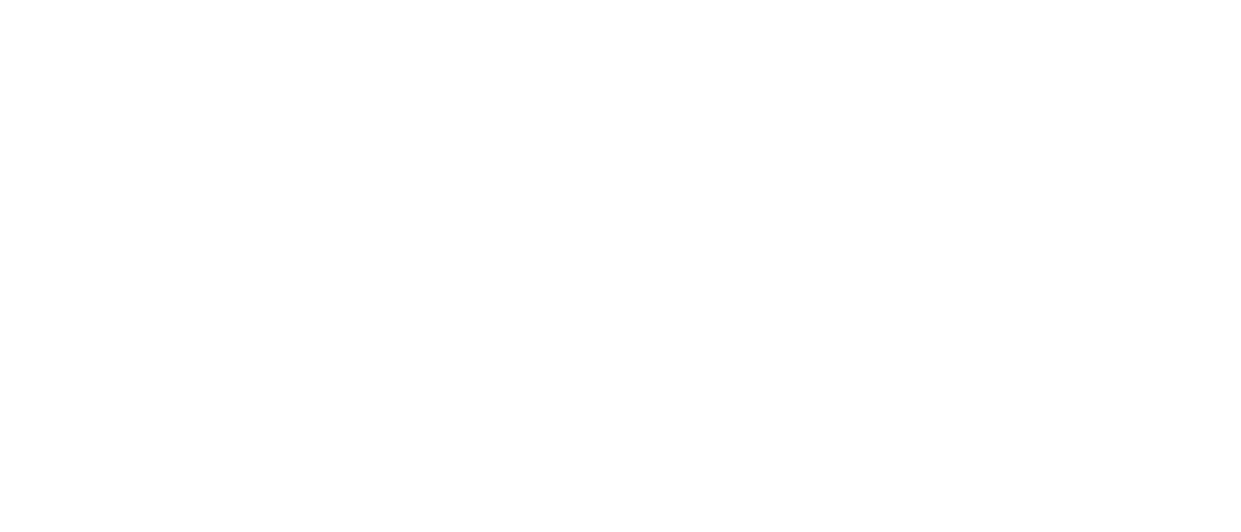 select on "**********" 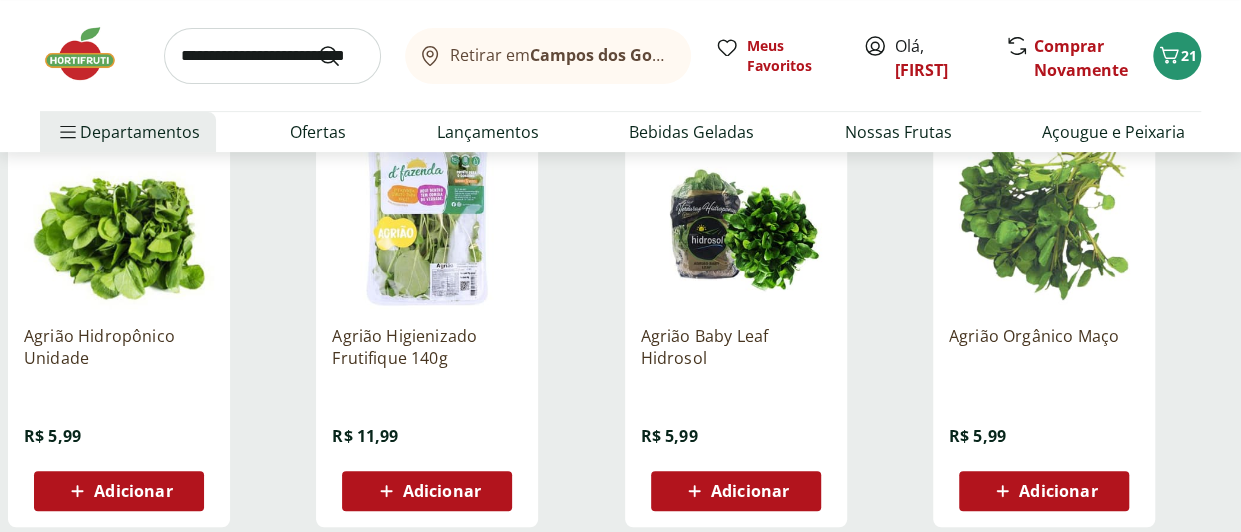 scroll, scrollTop: 307, scrollLeft: 0, axis: vertical 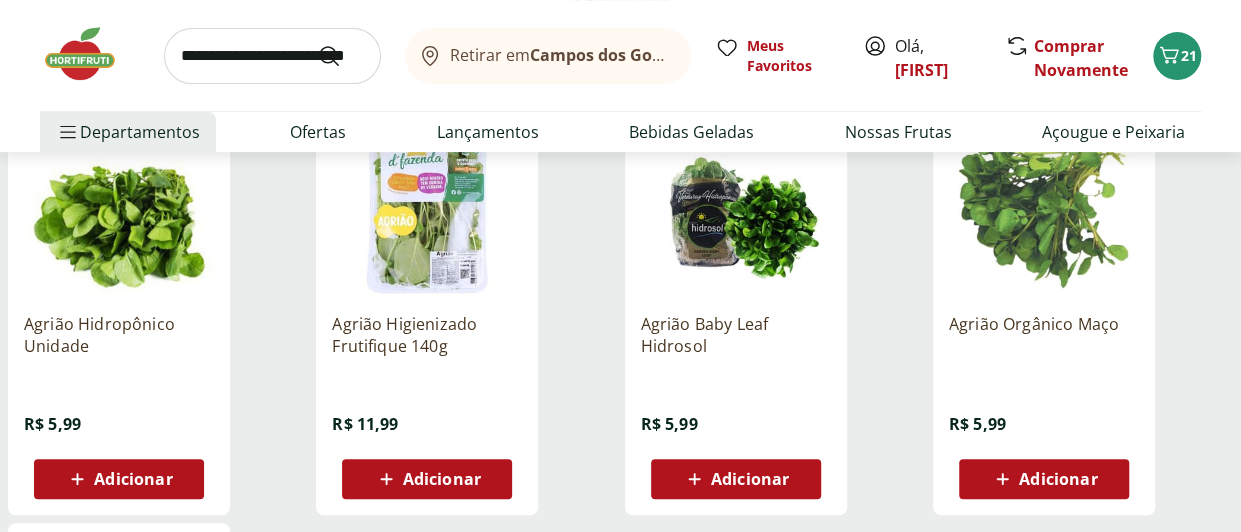 click on "Adicionar" at bounding box center (133, 479) 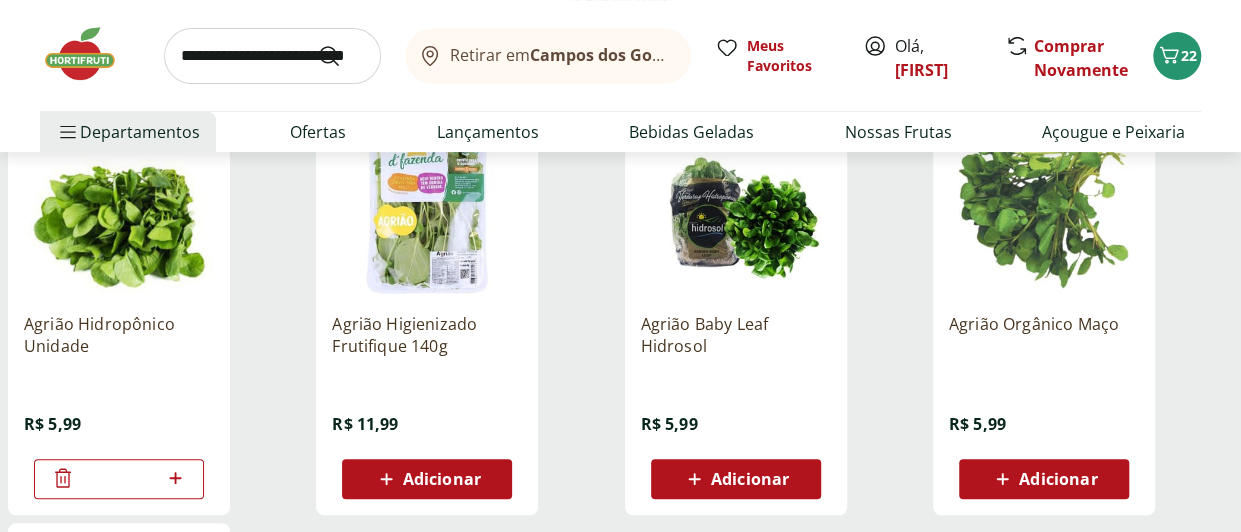 click at bounding box center (272, 56) 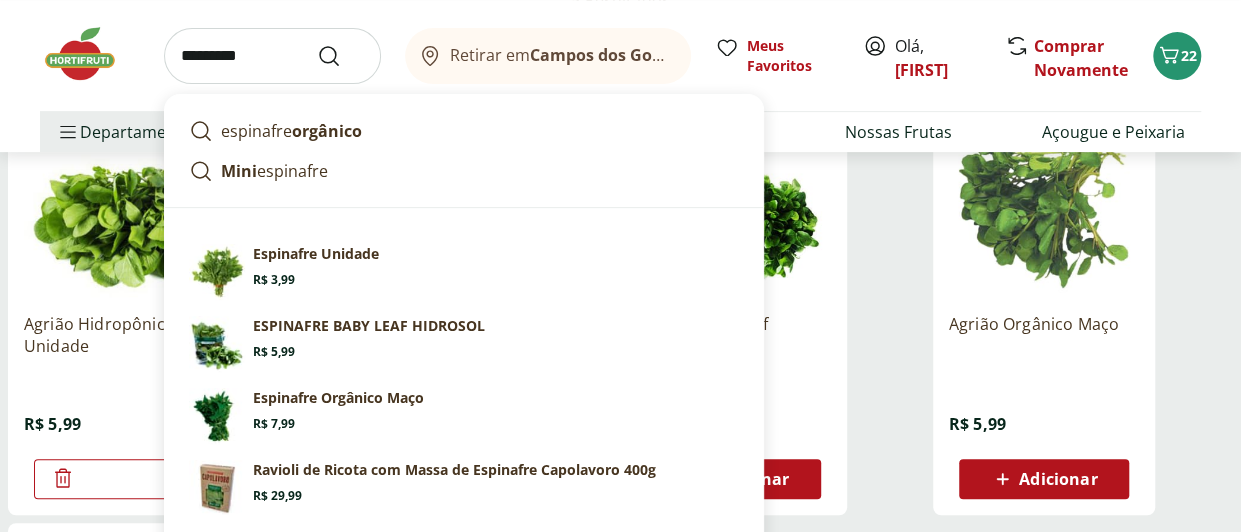 type on "*********" 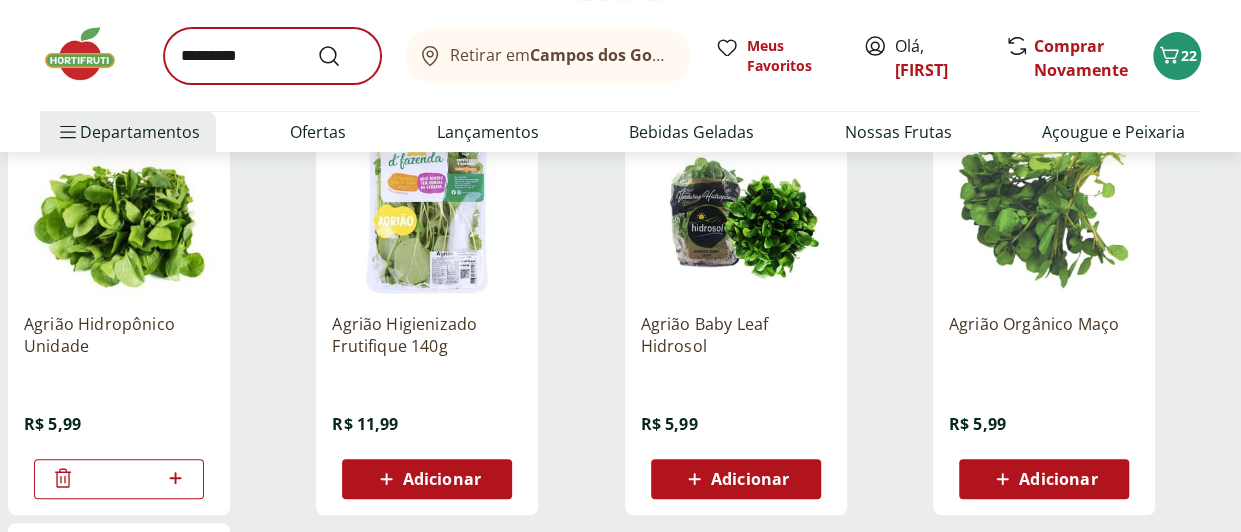 scroll, scrollTop: 0, scrollLeft: 0, axis: both 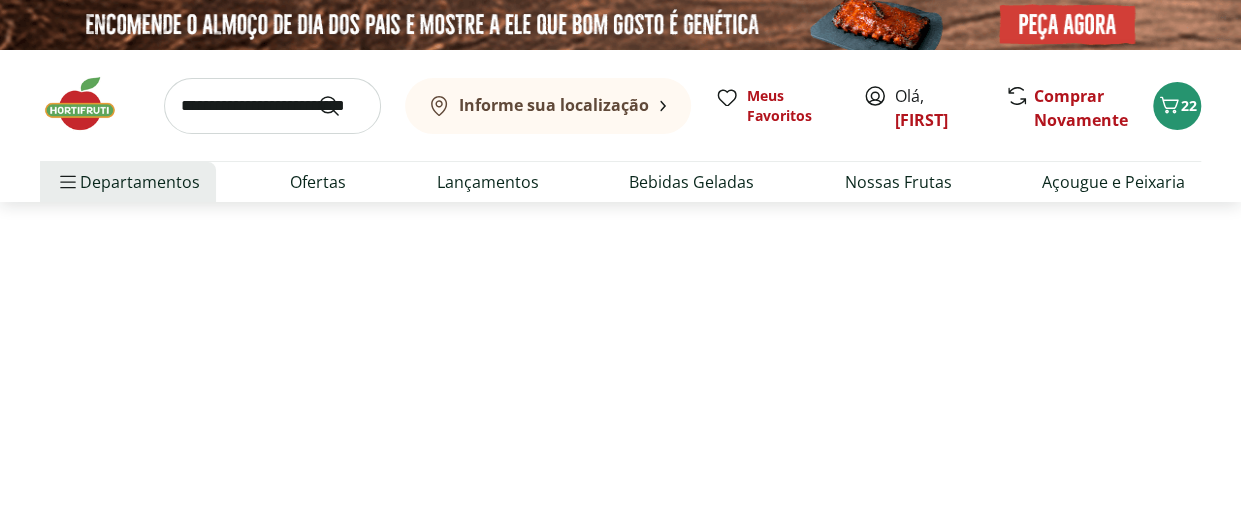 select on "**********" 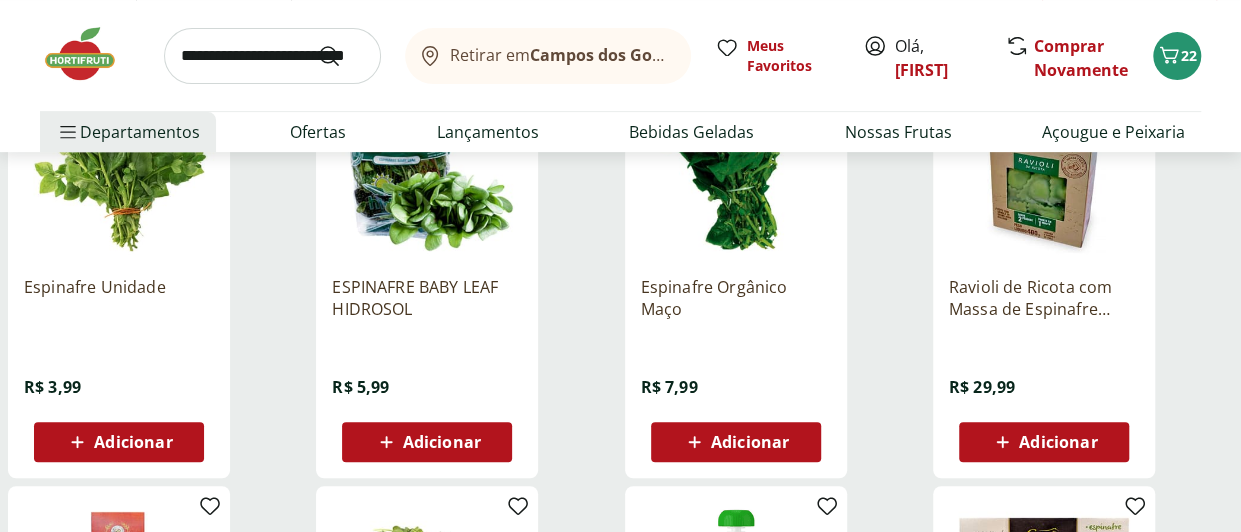 scroll, scrollTop: 350, scrollLeft: 0, axis: vertical 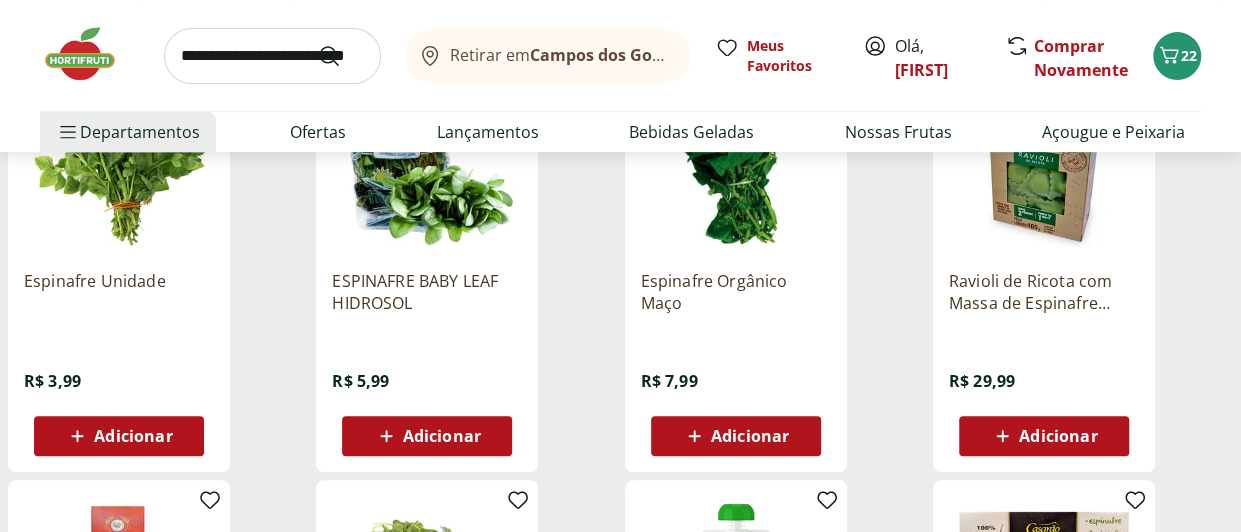 click on "Adicionar" at bounding box center [133, 436] 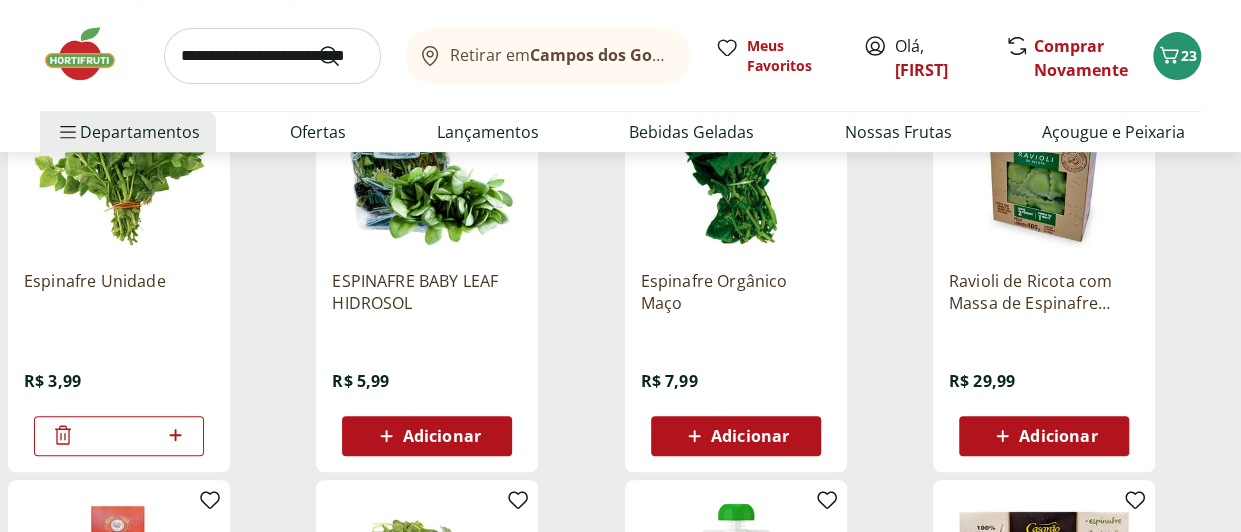 click at bounding box center (272, 56) 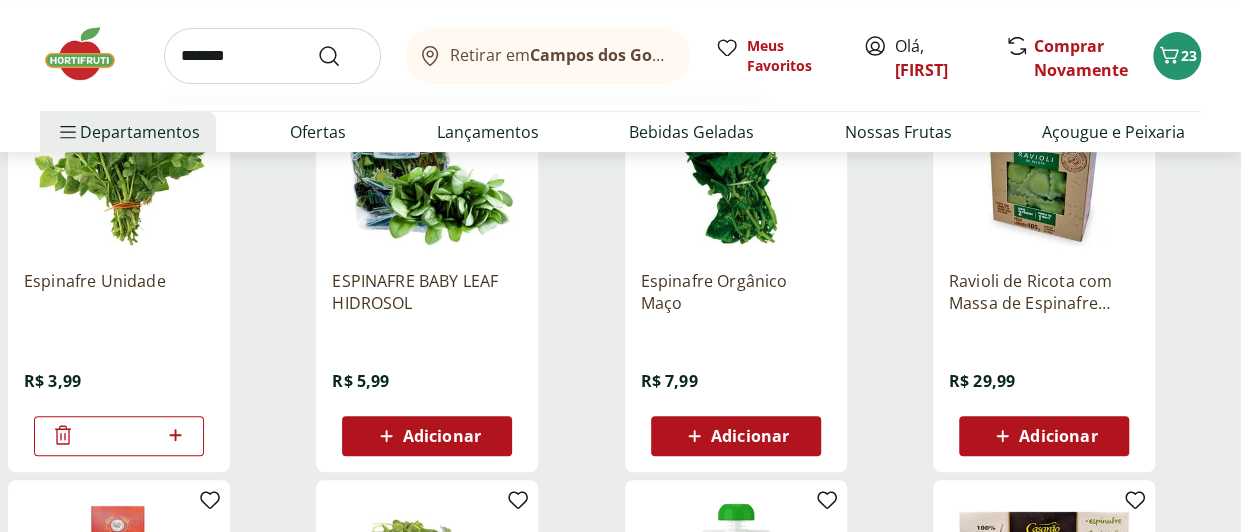 type on "*******" 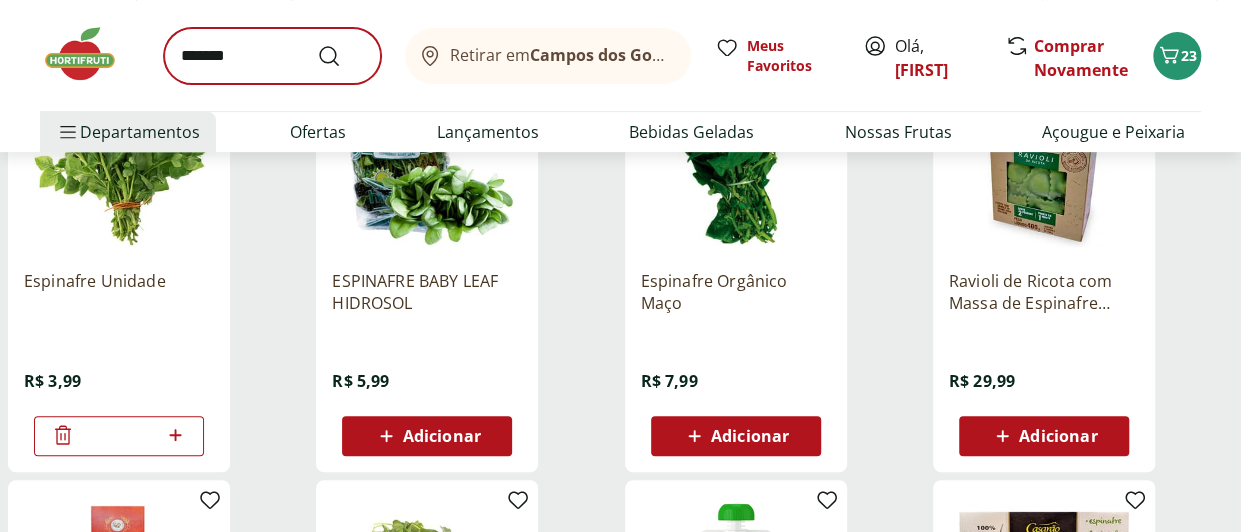scroll, scrollTop: 0, scrollLeft: 0, axis: both 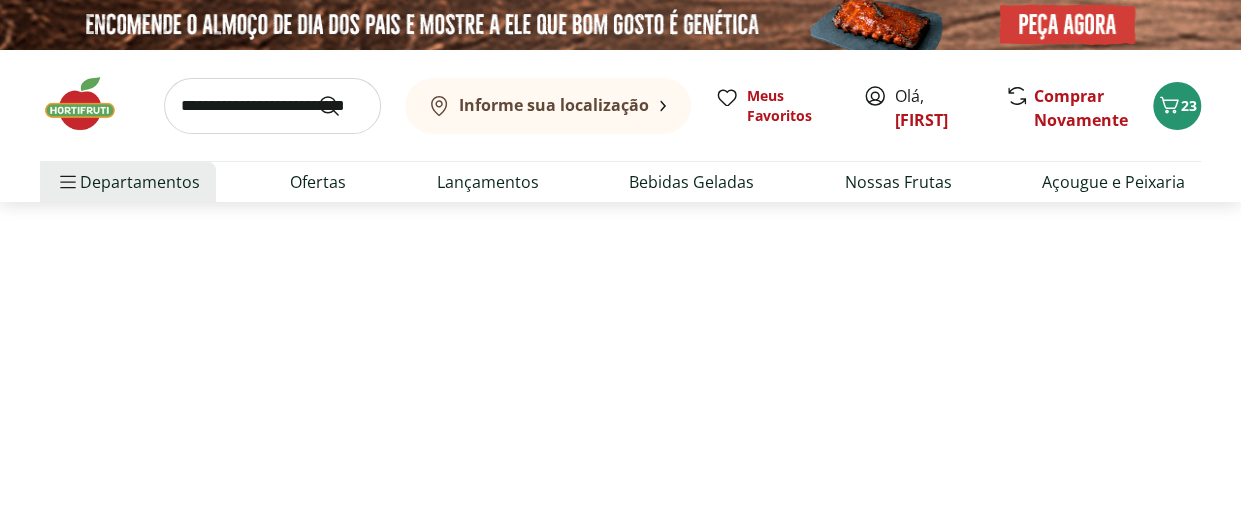 select on "**********" 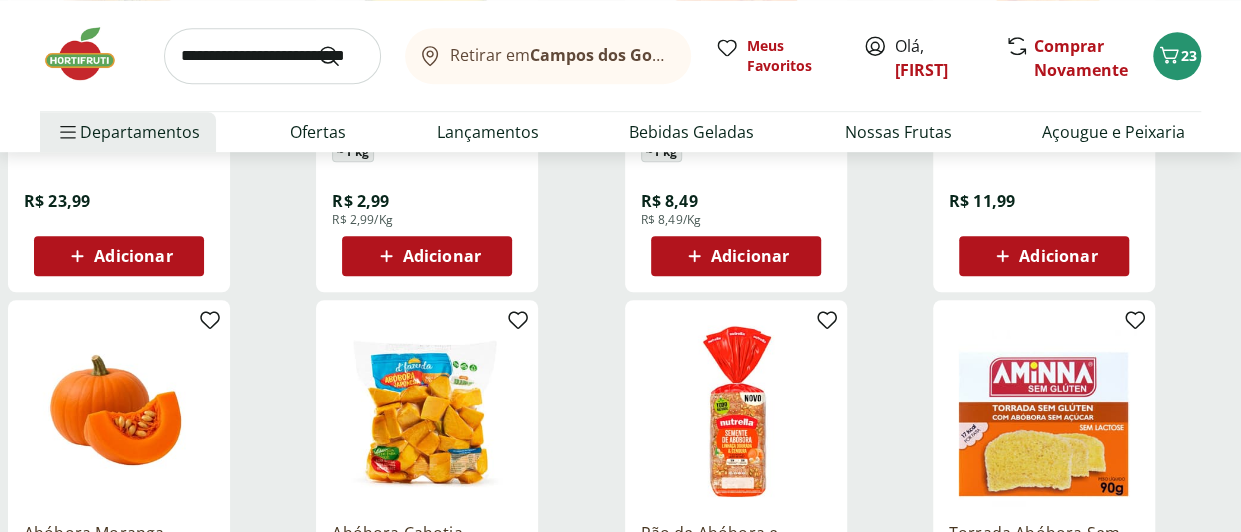 scroll, scrollTop: 524, scrollLeft: 0, axis: vertical 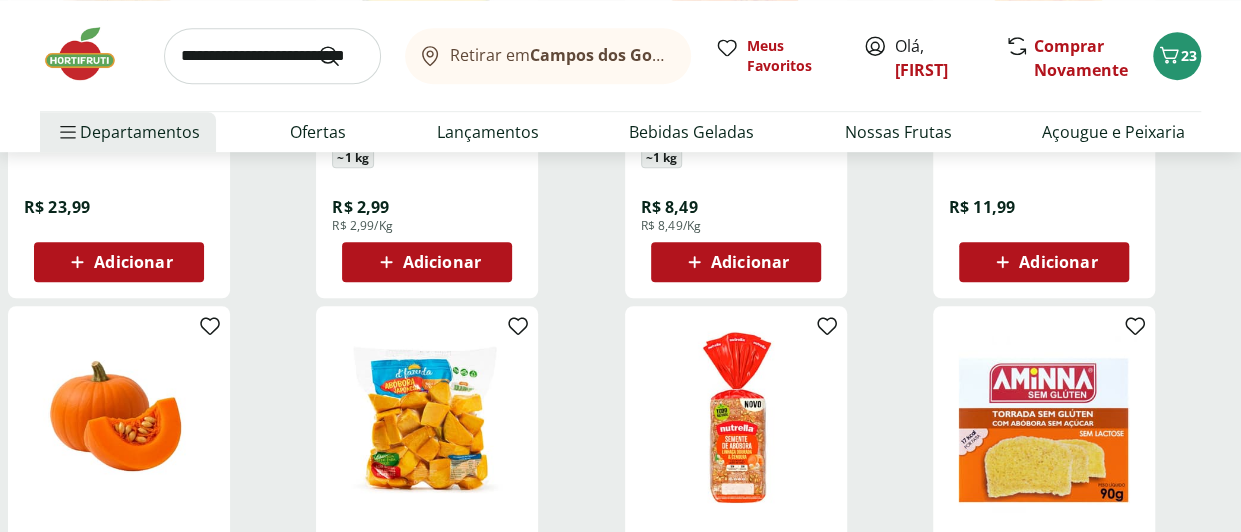click on "Adicionar" at bounding box center (750, 262) 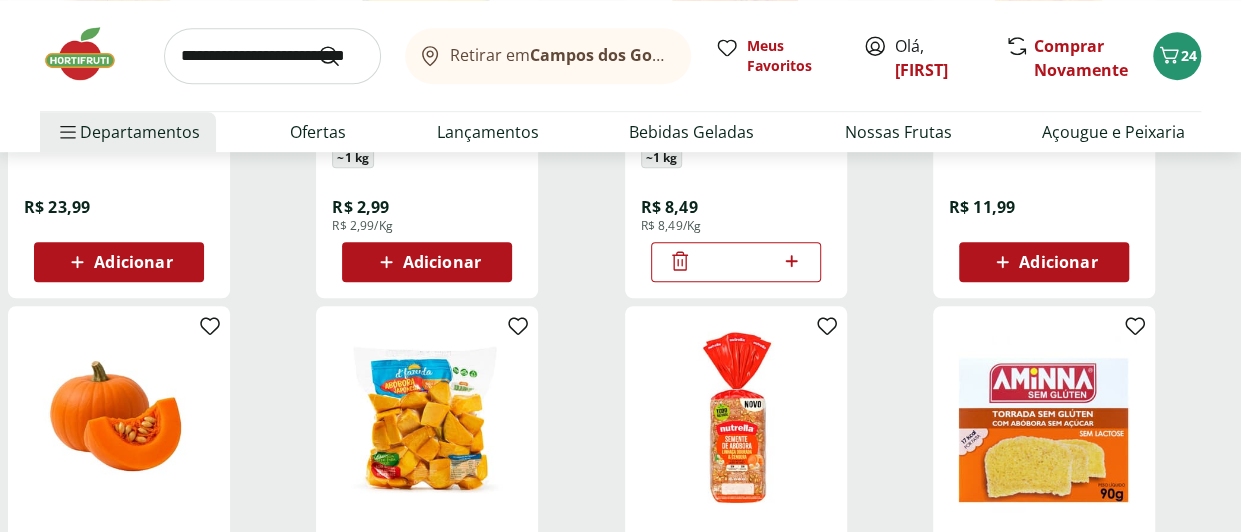 click at bounding box center [272, 56] 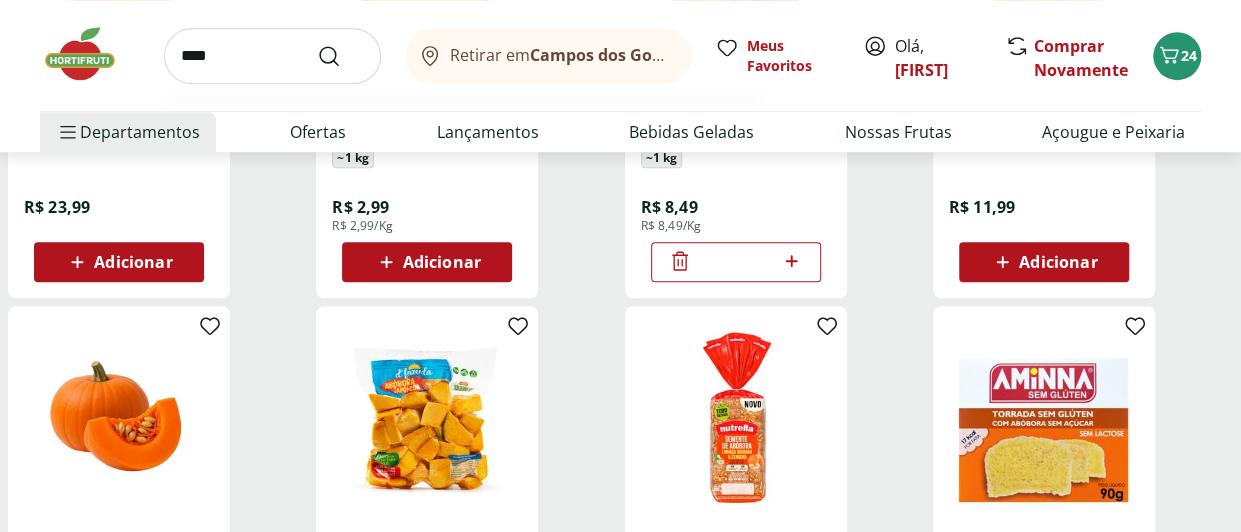 type on "****" 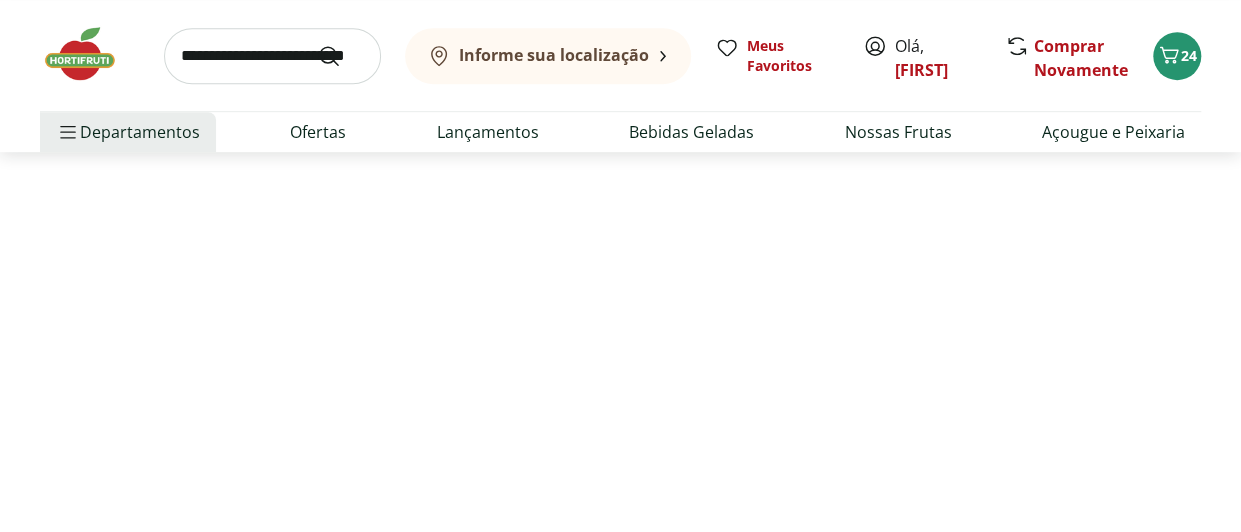 scroll, scrollTop: 0, scrollLeft: 0, axis: both 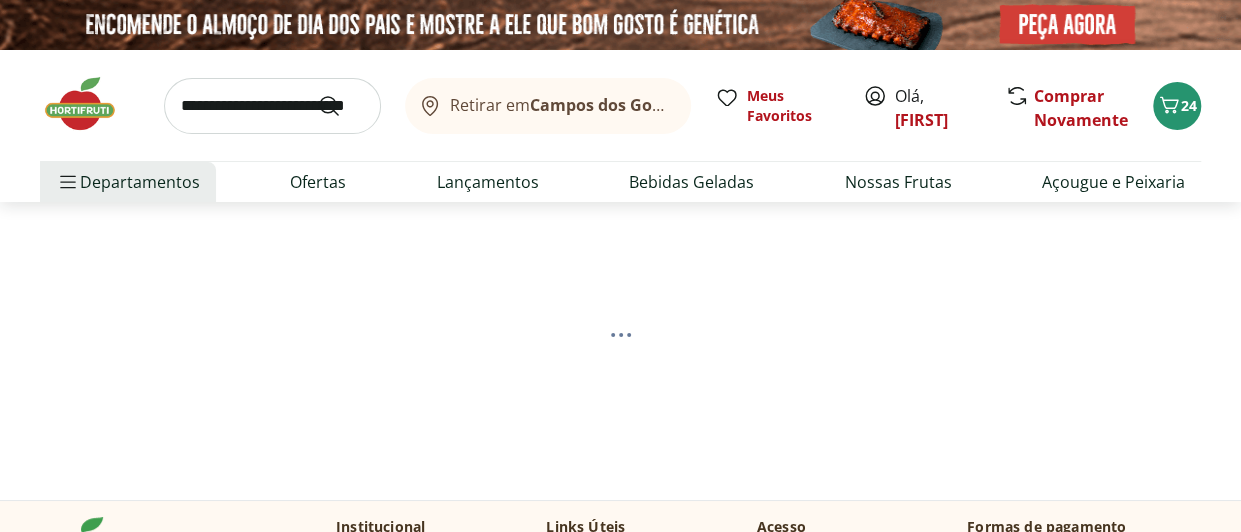 select on "**********" 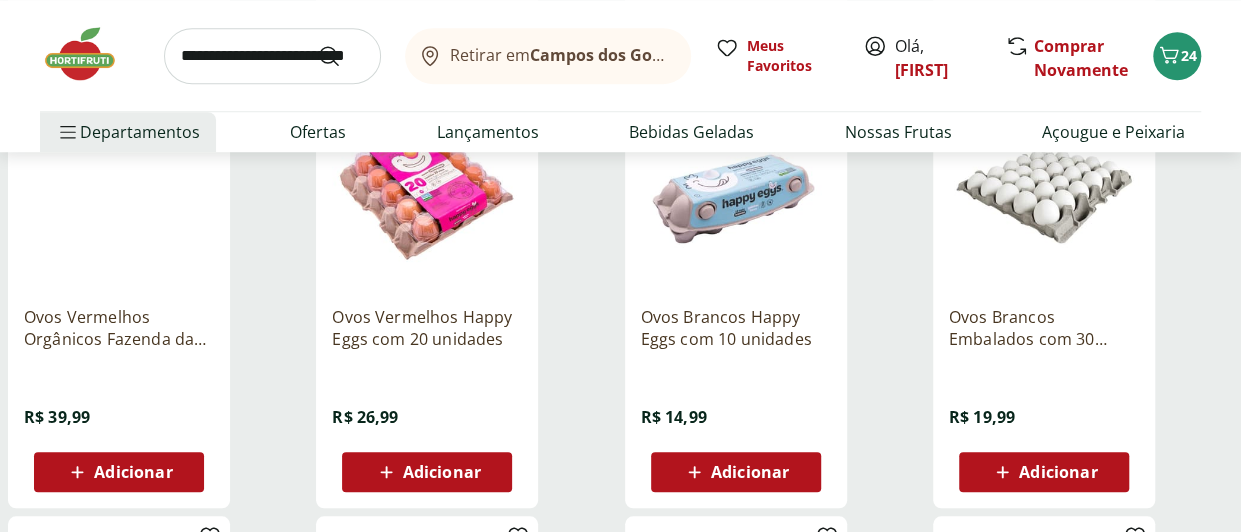 scroll, scrollTop: 766, scrollLeft: 0, axis: vertical 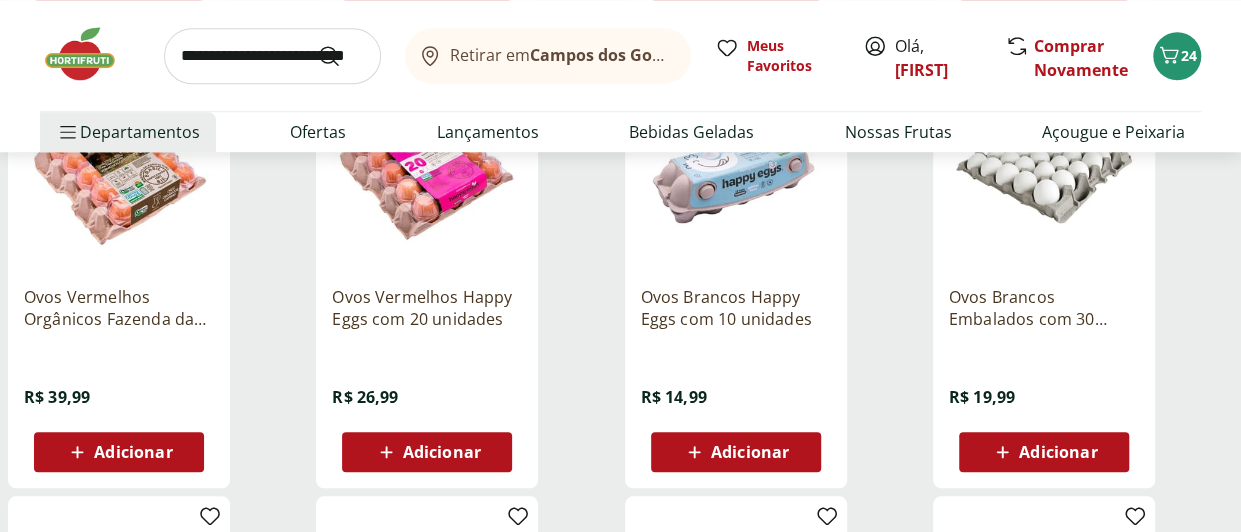 click on "Adicionar" at bounding box center (1058, 452) 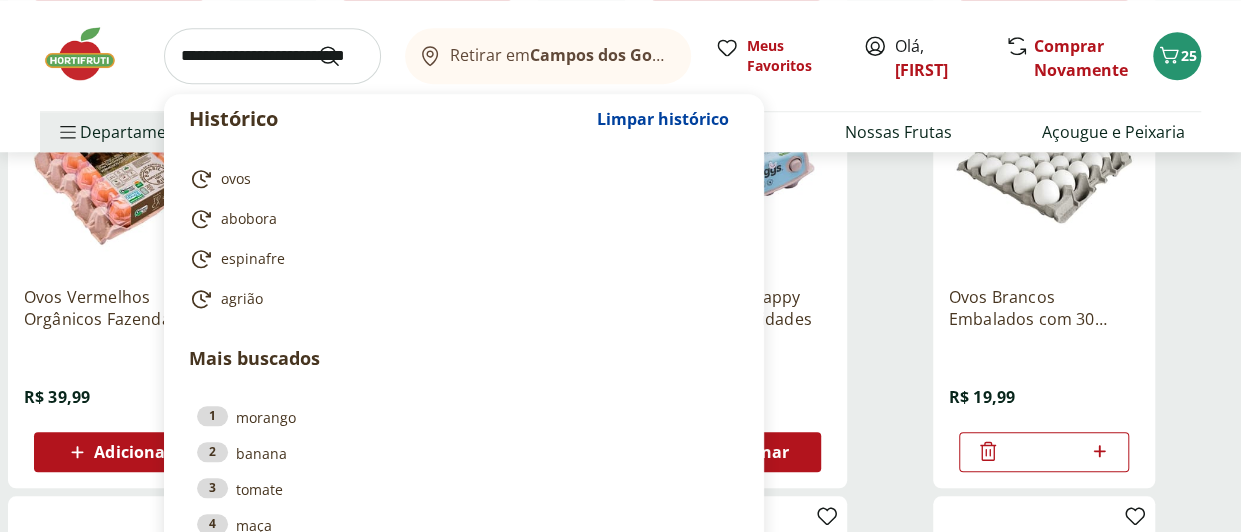 click at bounding box center [272, 56] 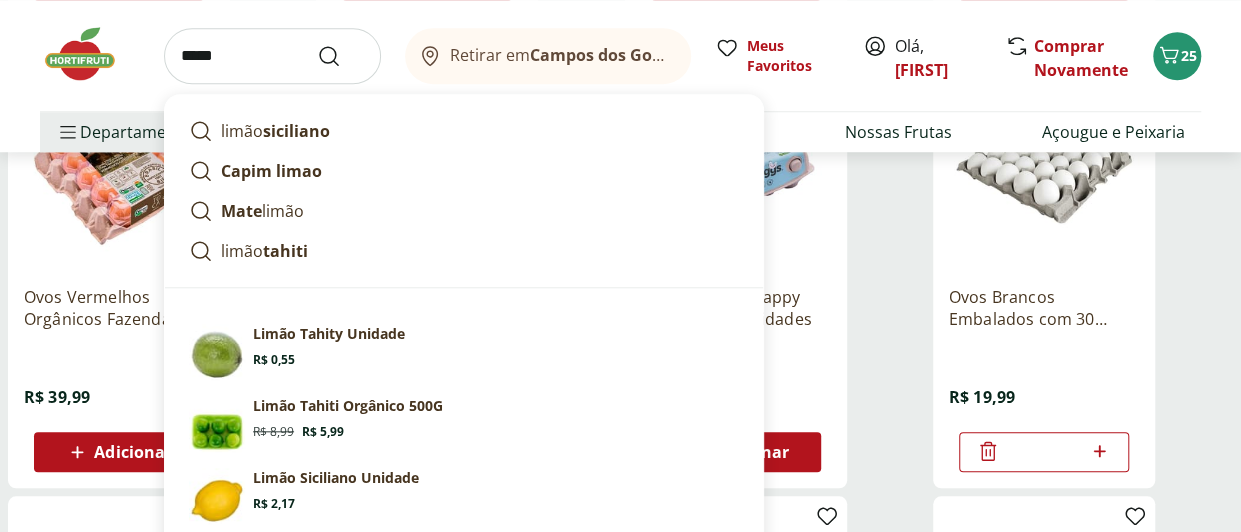 type on "*****" 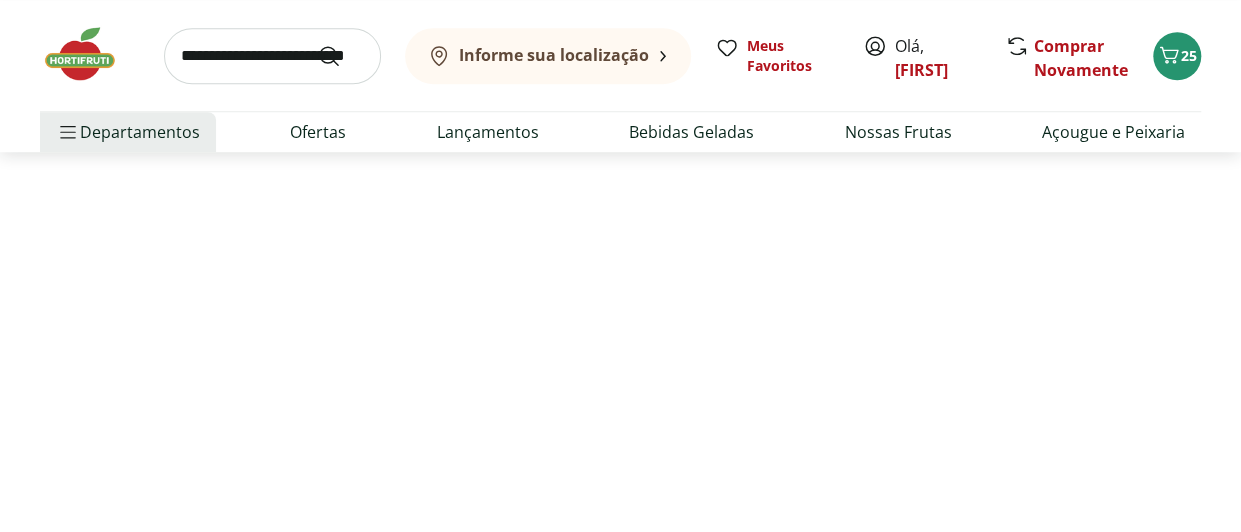 scroll, scrollTop: 0, scrollLeft: 0, axis: both 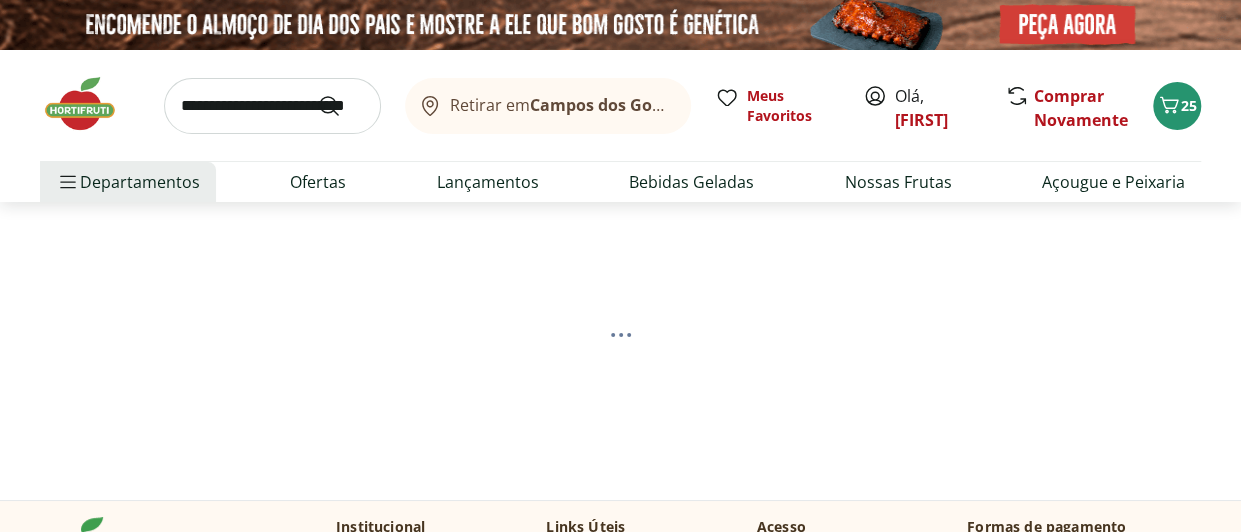 select on "**********" 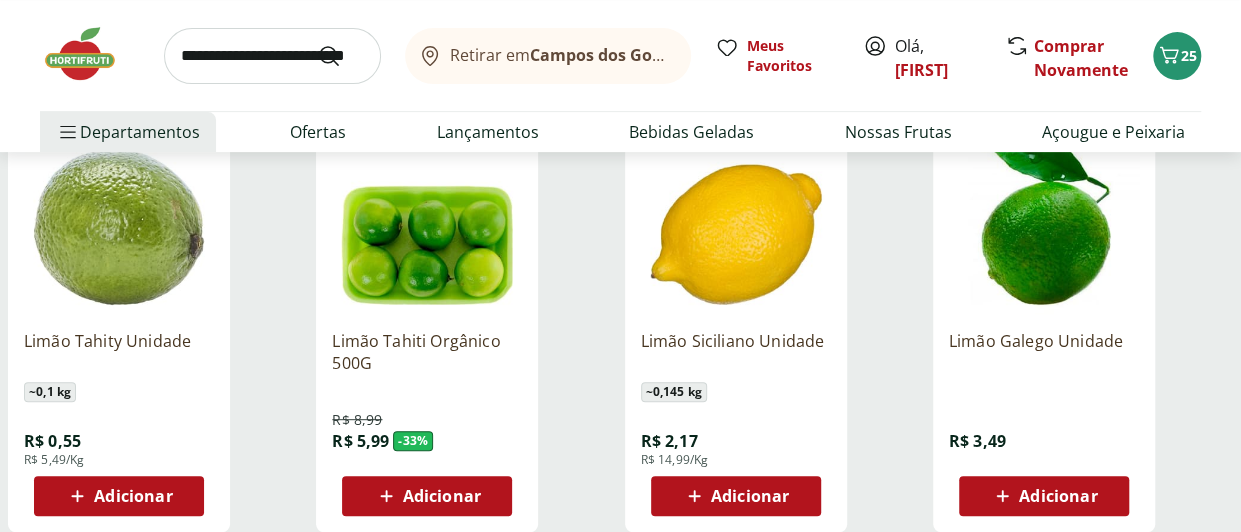 scroll, scrollTop: 296, scrollLeft: 0, axis: vertical 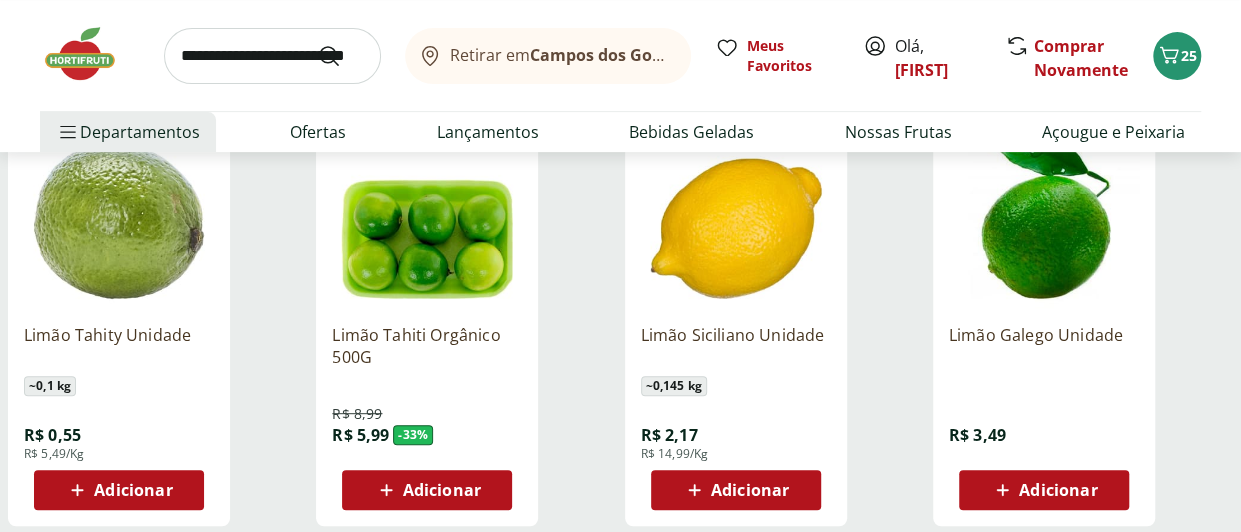 click on "Adicionar" at bounding box center [133, 490] 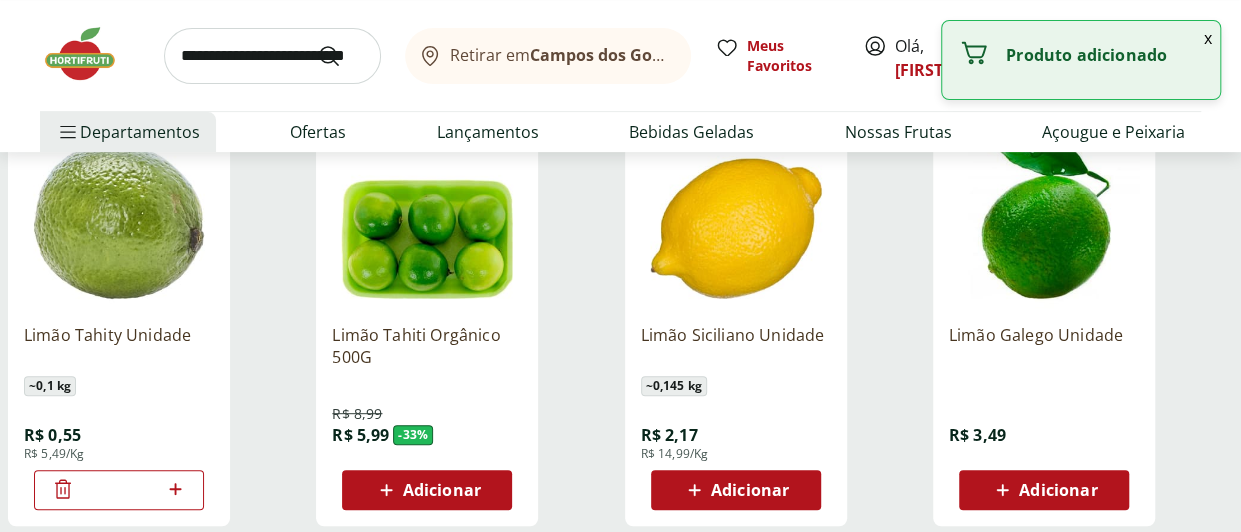 click 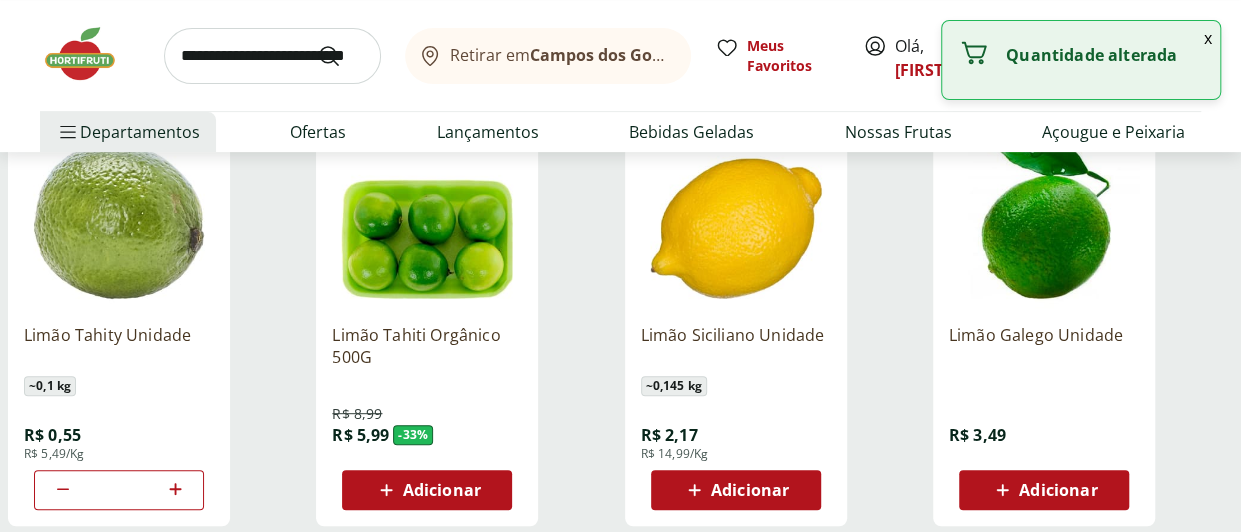 click 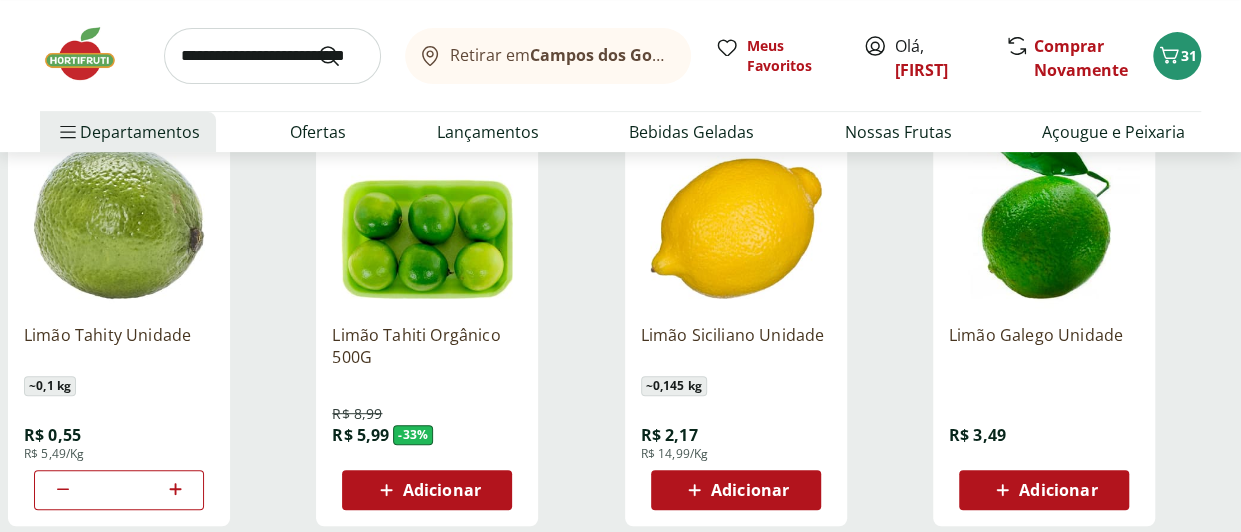click at bounding box center (272, 56) 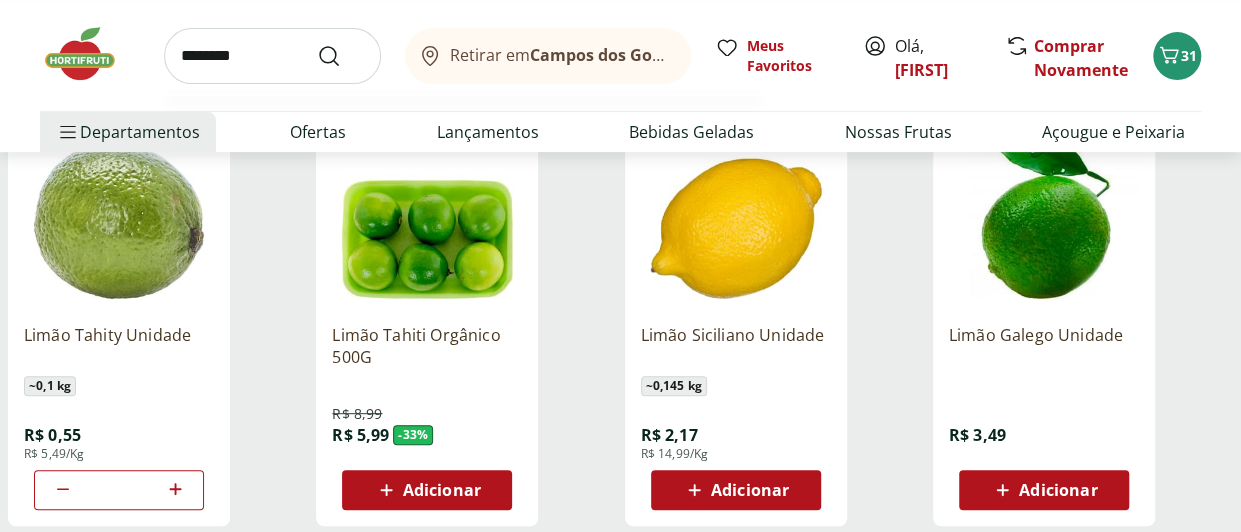 type on "********" 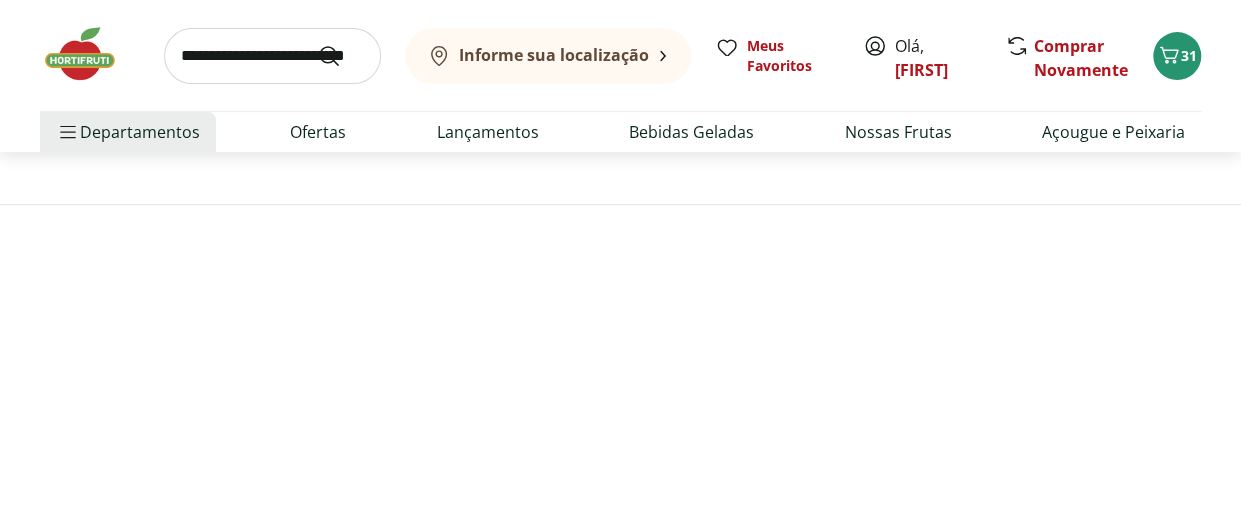 scroll, scrollTop: 0, scrollLeft: 0, axis: both 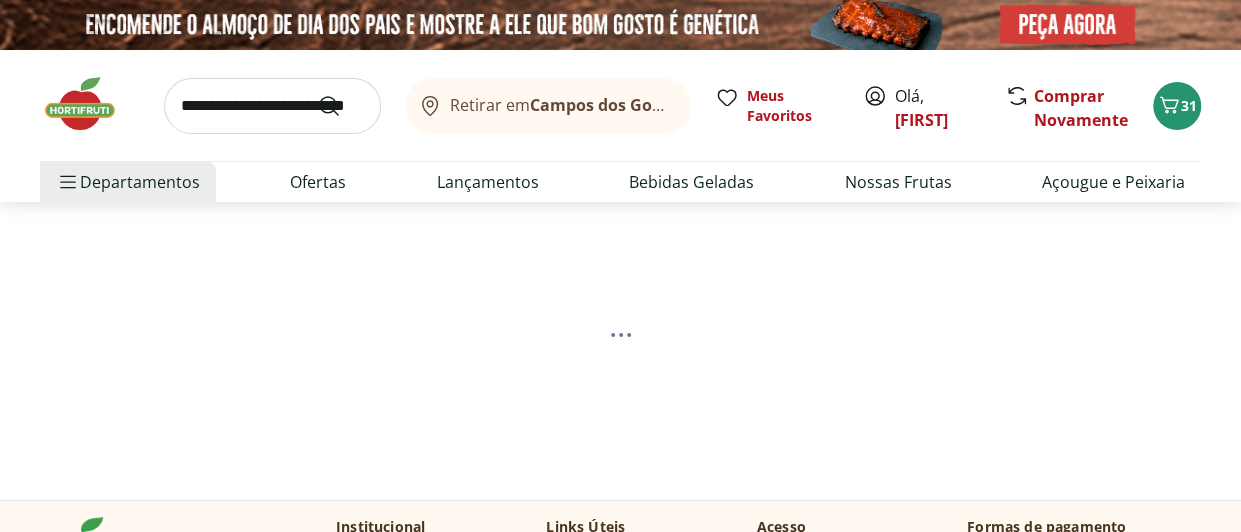 select on "**********" 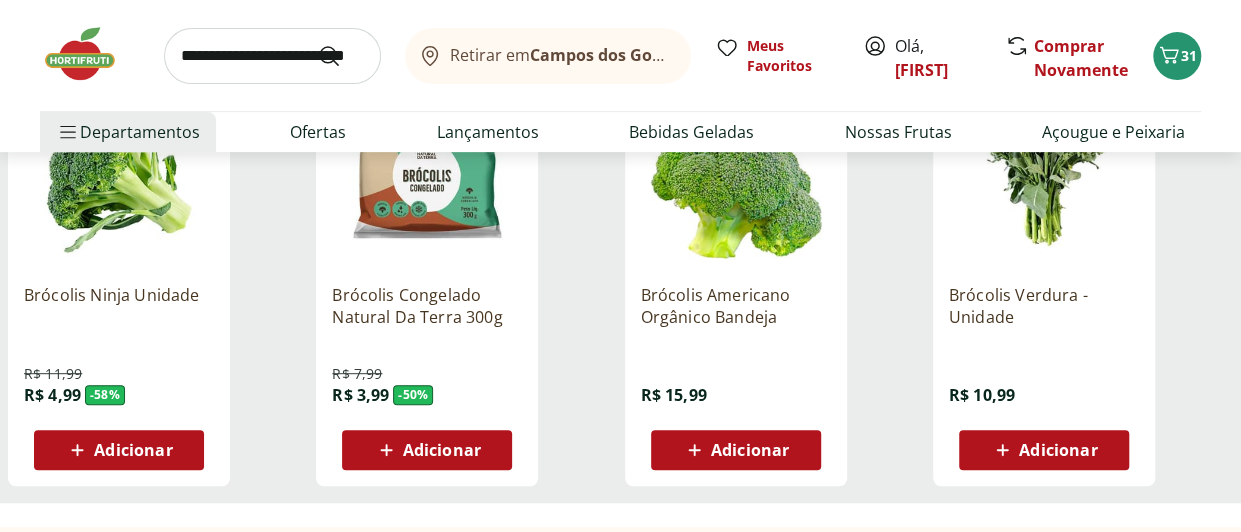 scroll, scrollTop: 340, scrollLeft: 0, axis: vertical 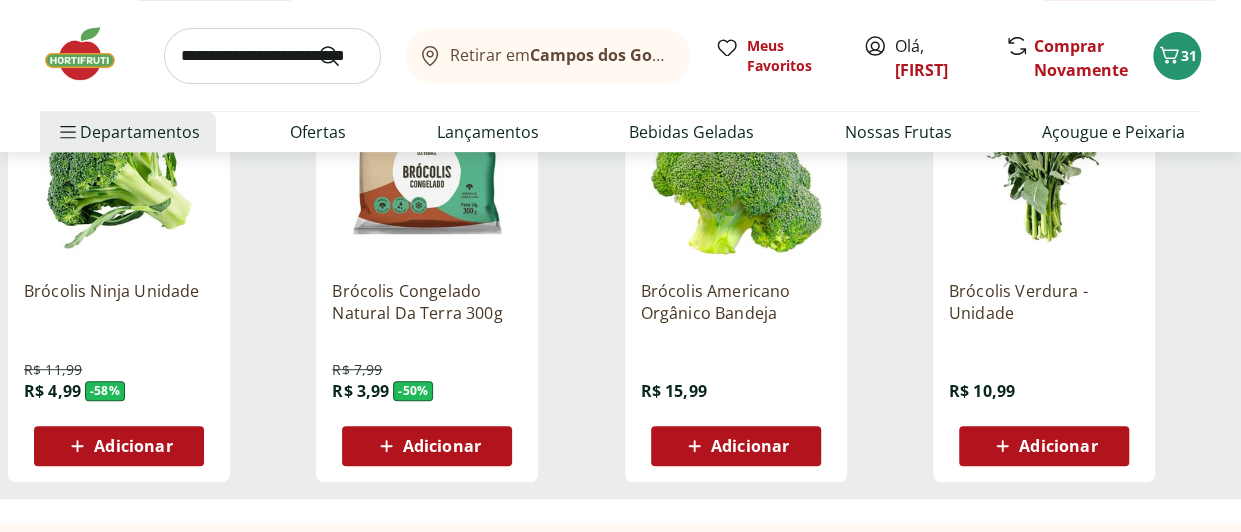 click on "Adicionar" at bounding box center (133, 446) 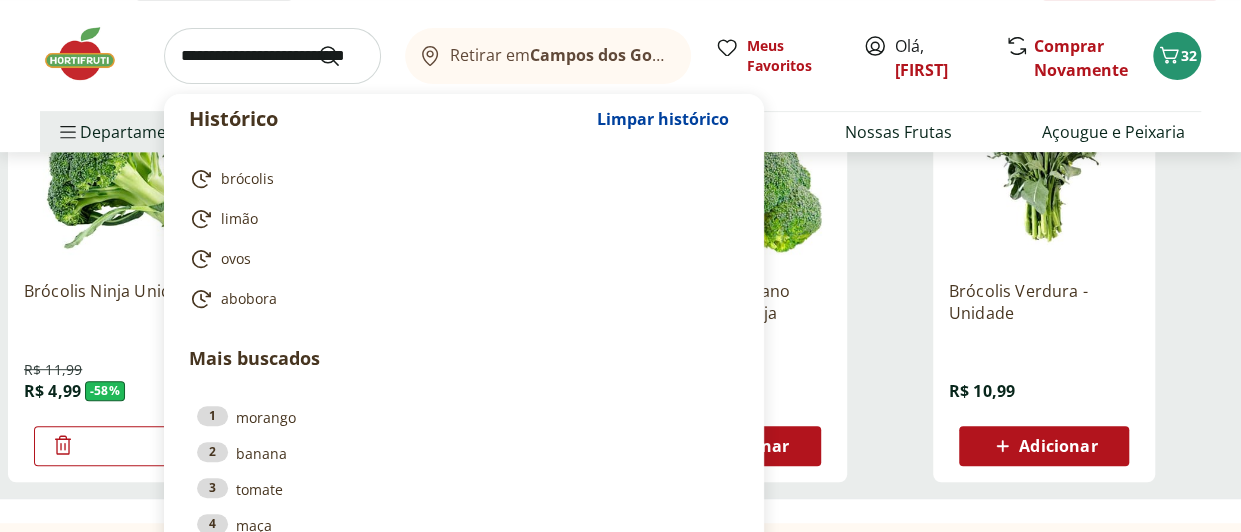 click at bounding box center (272, 56) 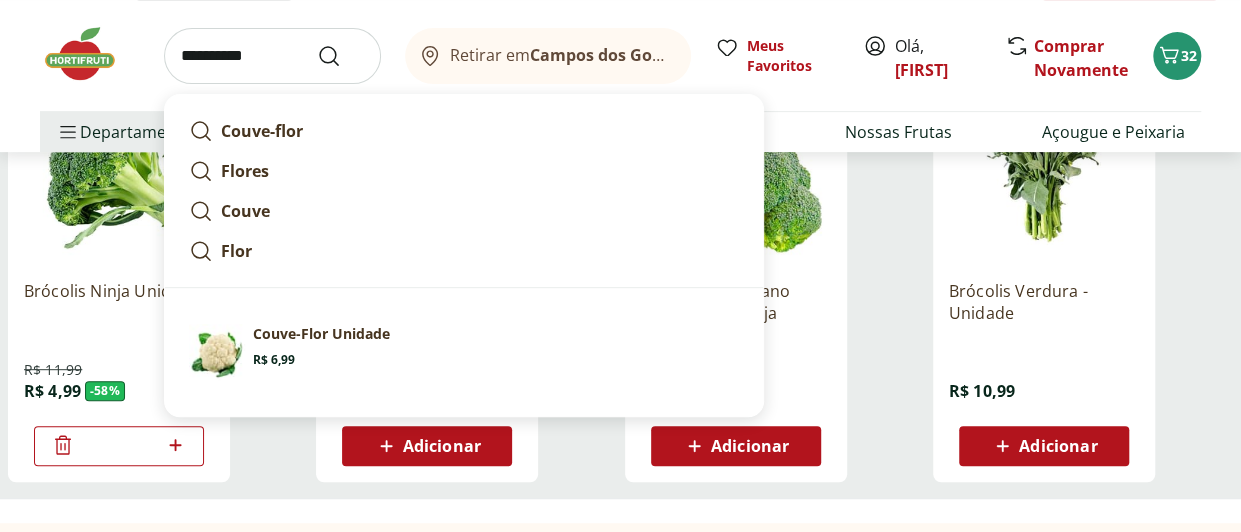 type on "**********" 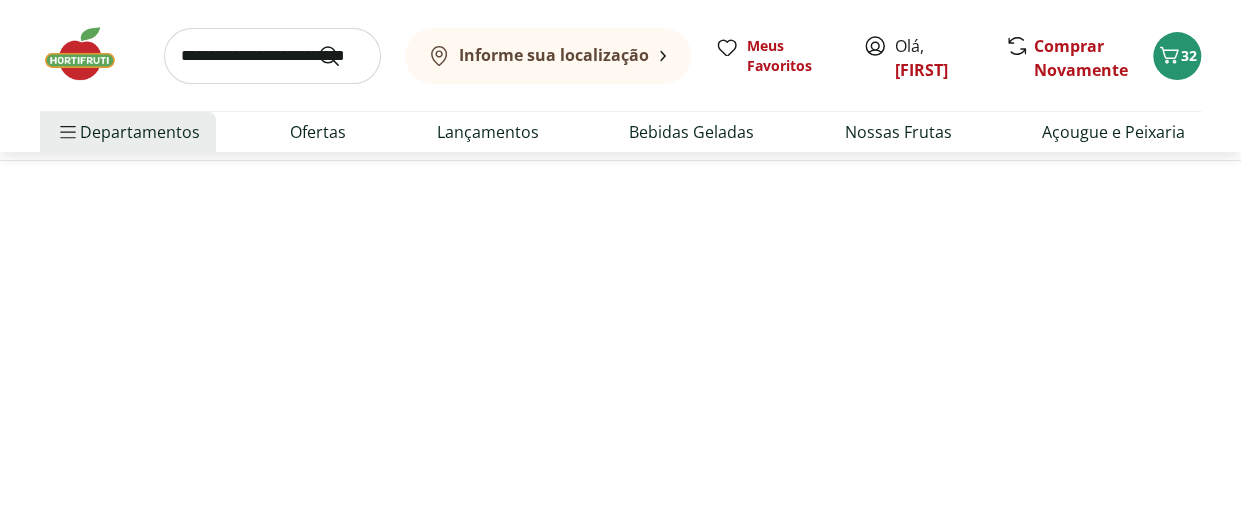 scroll, scrollTop: 0, scrollLeft: 0, axis: both 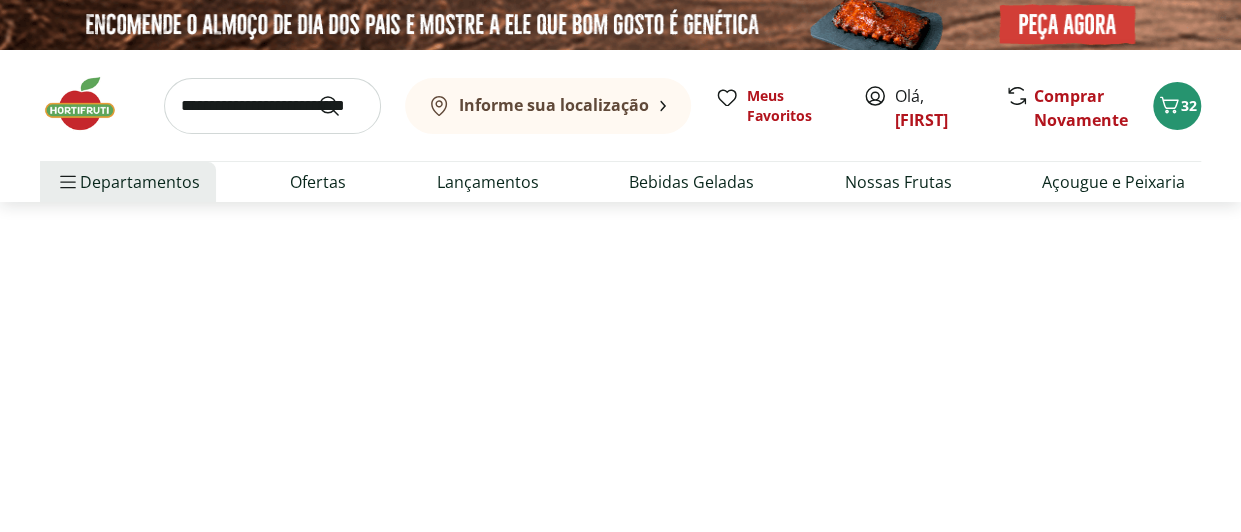 select on "**********" 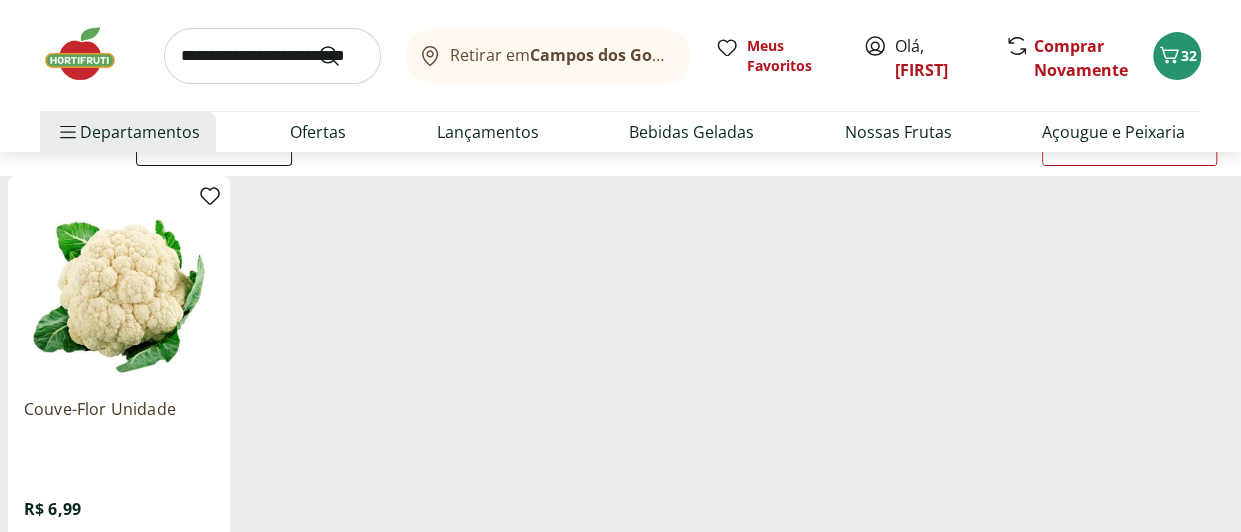 scroll, scrollTop: 266, scrollLeft: 0, axis: vertical 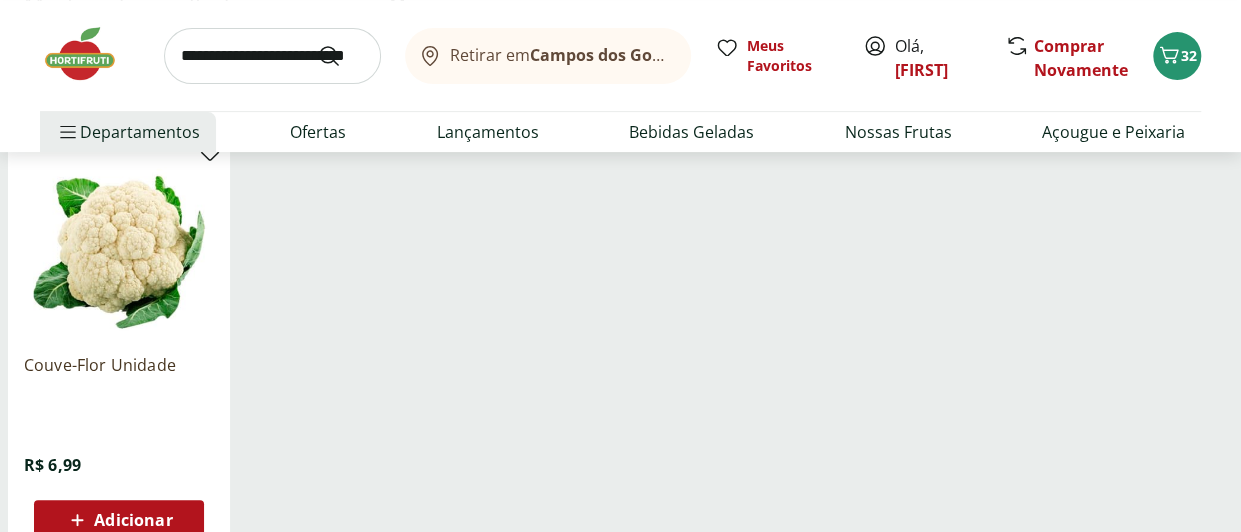 click on "Adicionar" at bounding box center (133, 520) 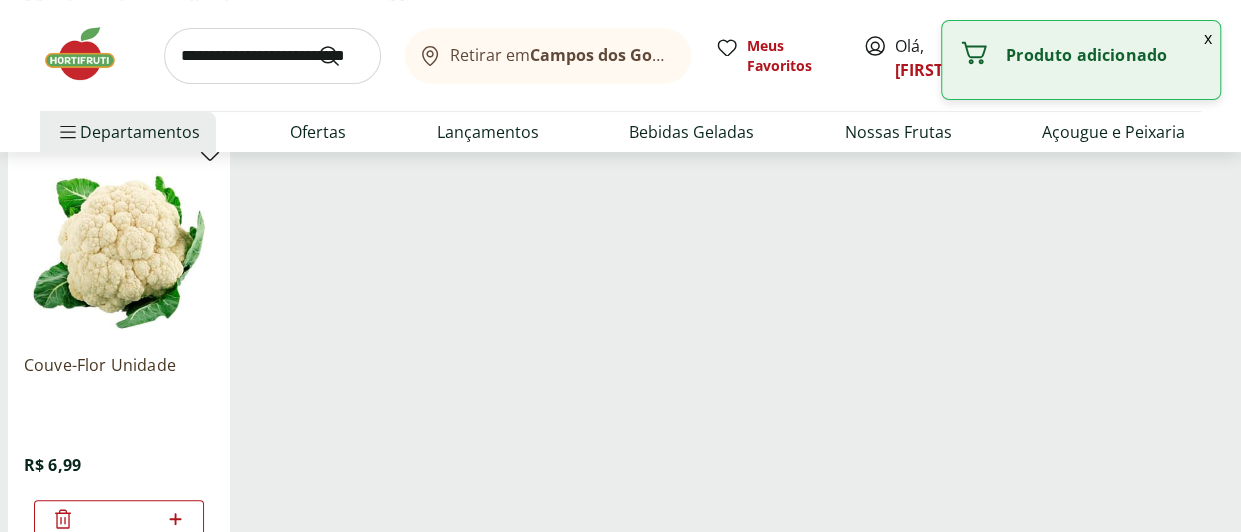 click on "*" at bounding box center [119, 520] 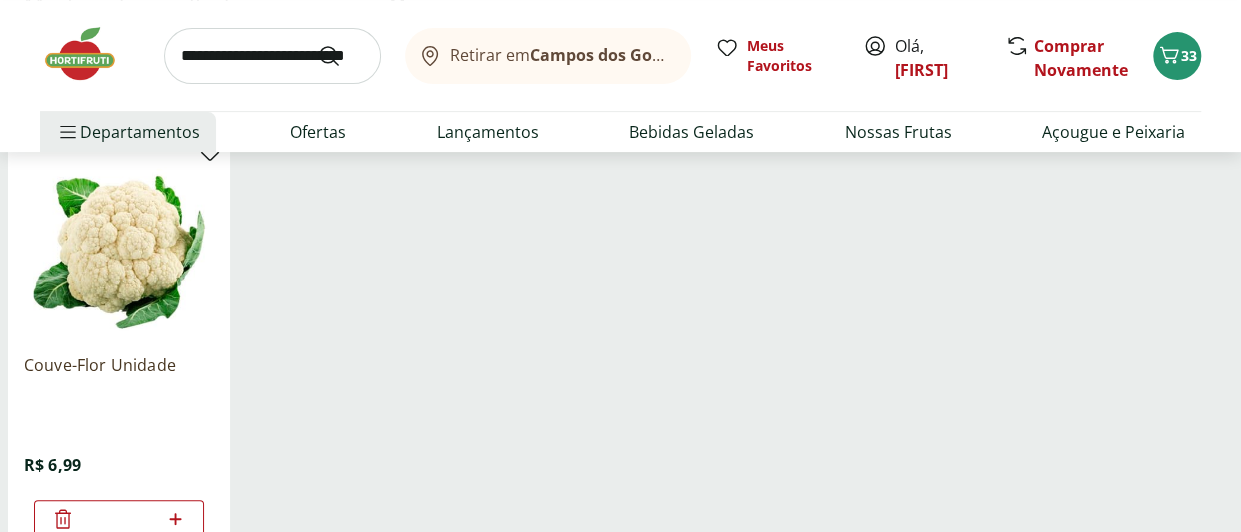 click at bounding box center (272, 56) 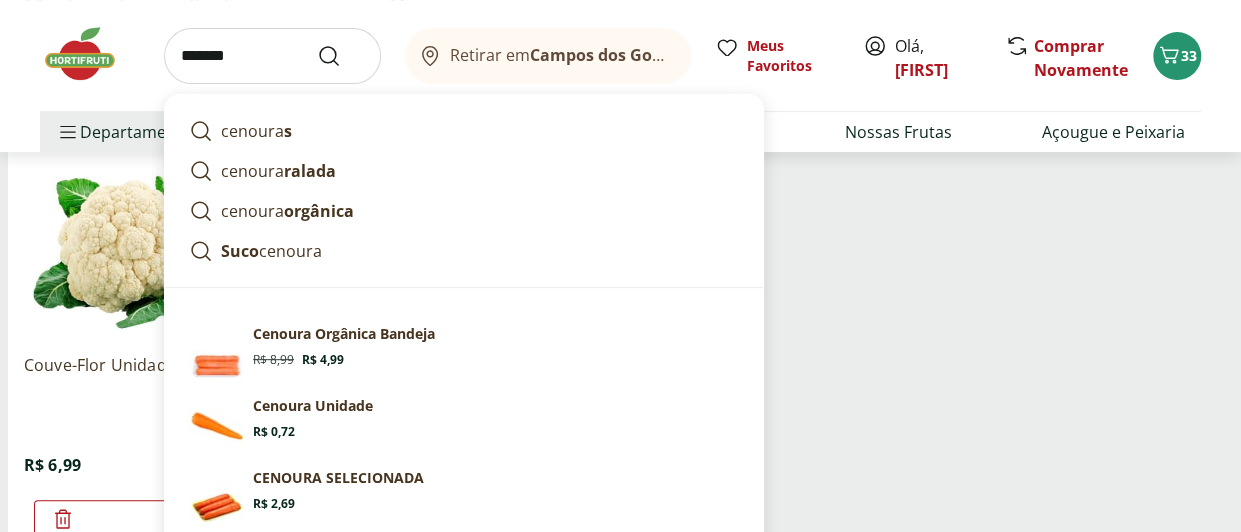 type on "*******" 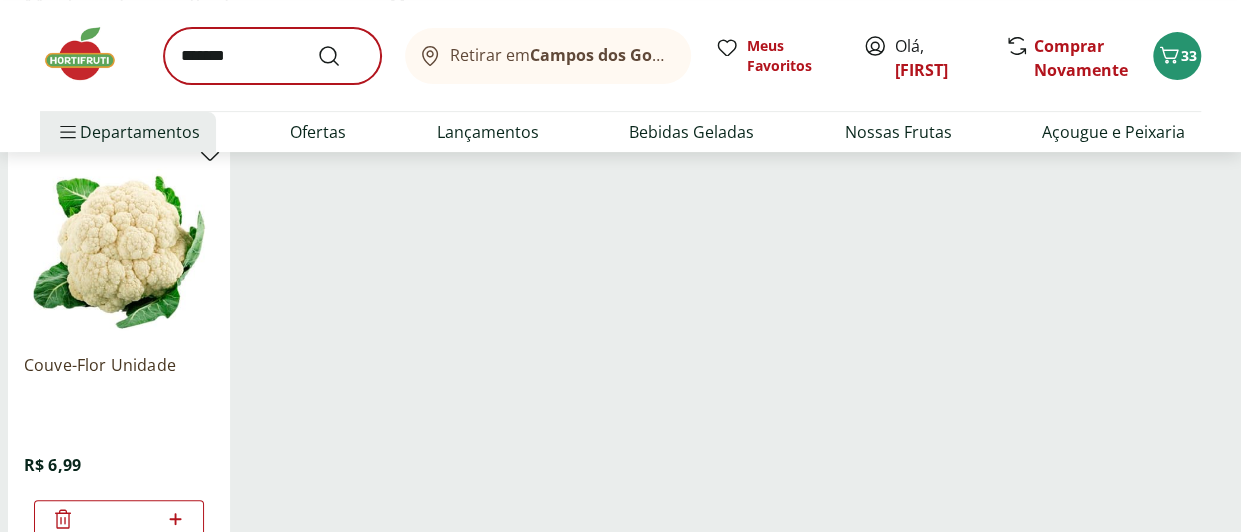 scroll, scrollTop: 0, scrollLeft: 0, axis: both 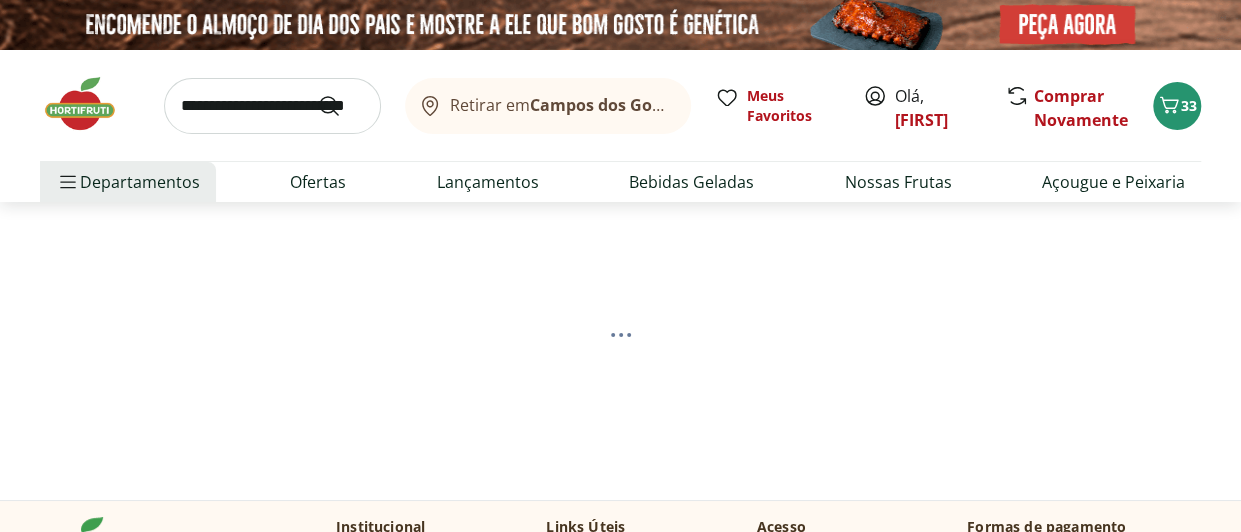 select on "**********" 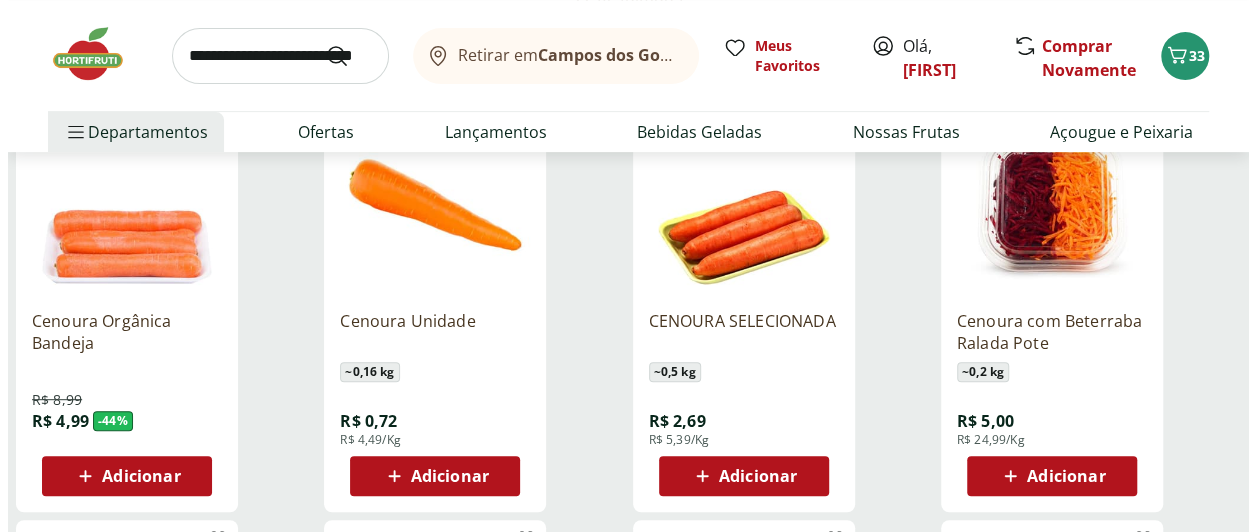 scroll, scrollTop: 296, scrollLeft: 0, axis: vertical 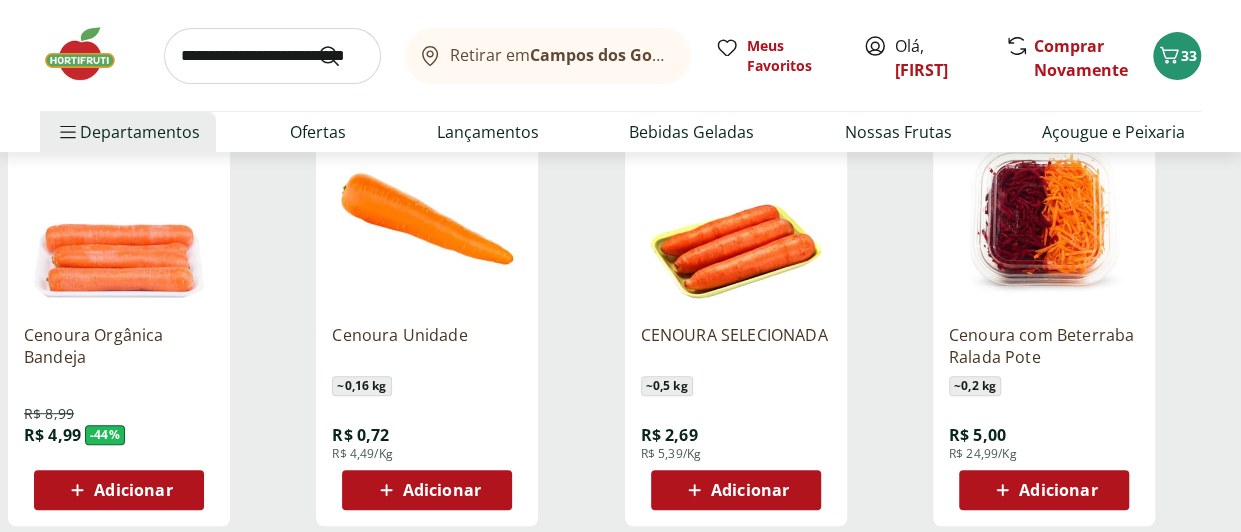 click 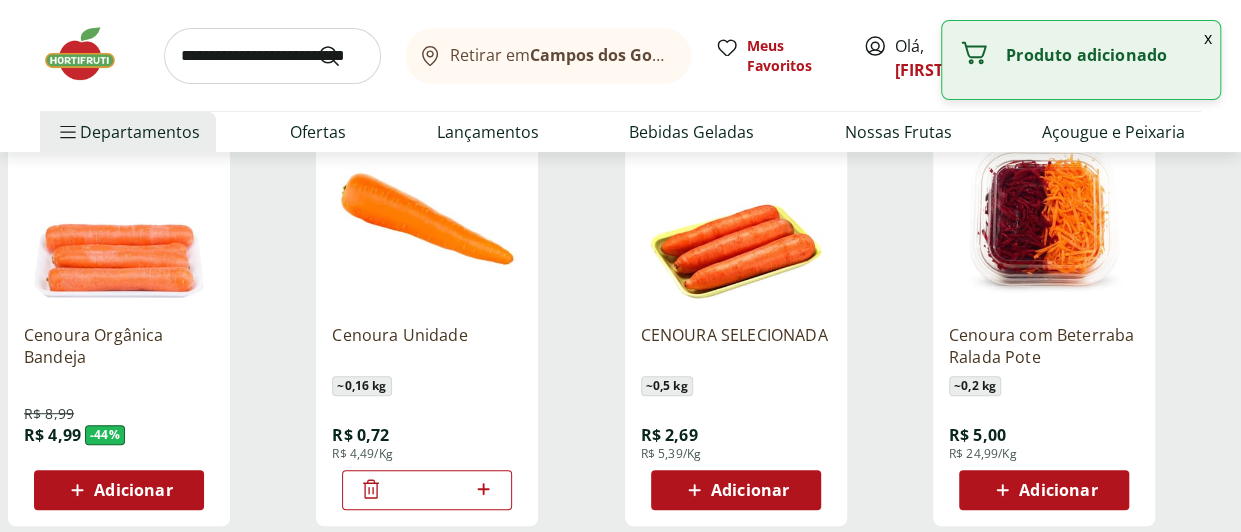 click 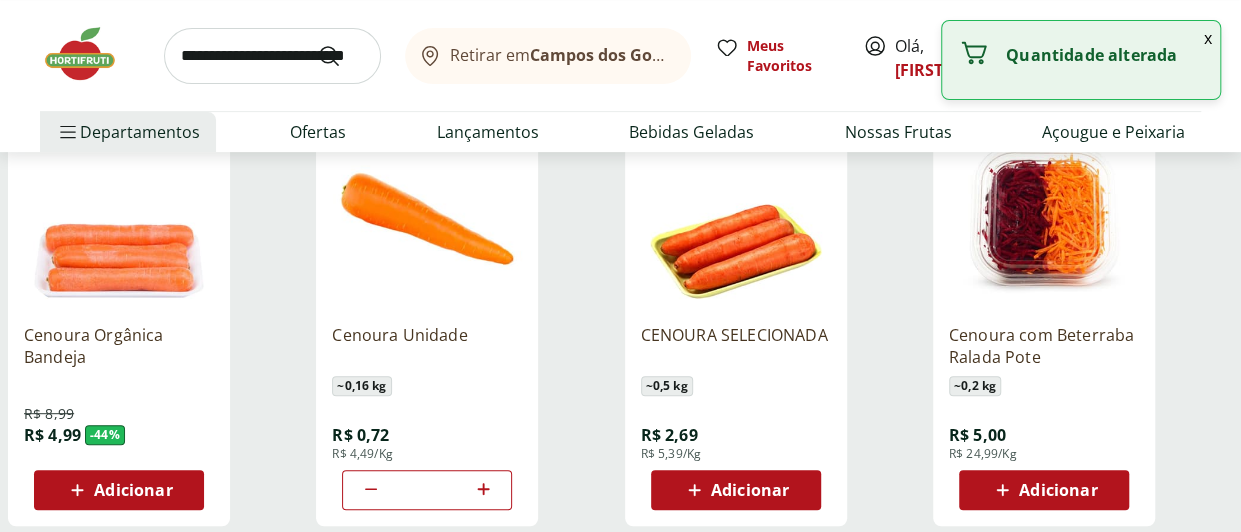 click 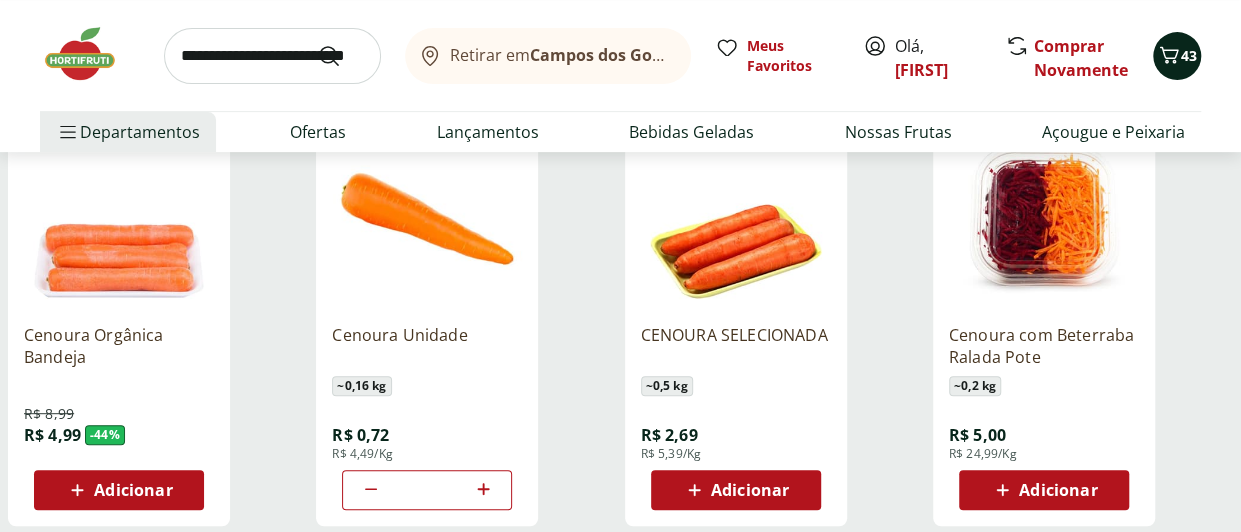 click on "43" at bounding box center (1189, 55) 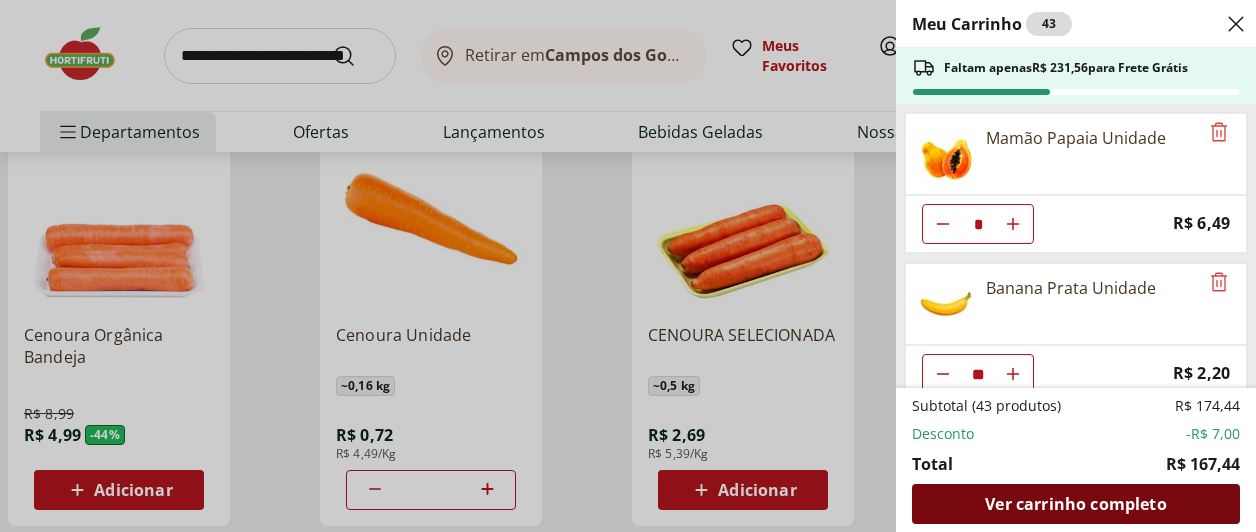 click on "Ver carrinho completo" at bounding box center (1075, 504) 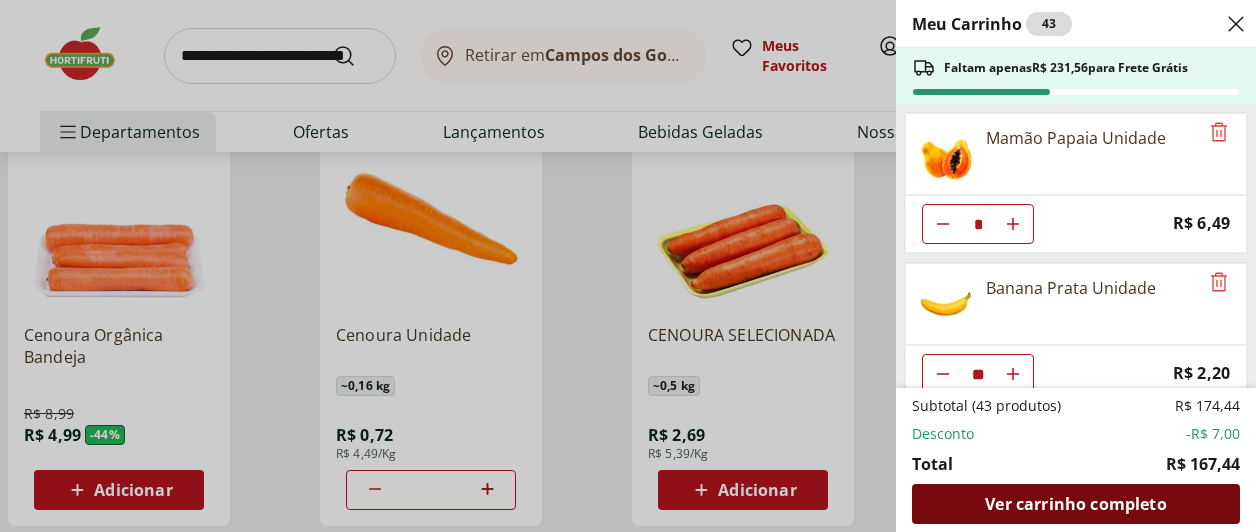 click on "Ver carrinho completo" at bounding box center [1075, 504] 